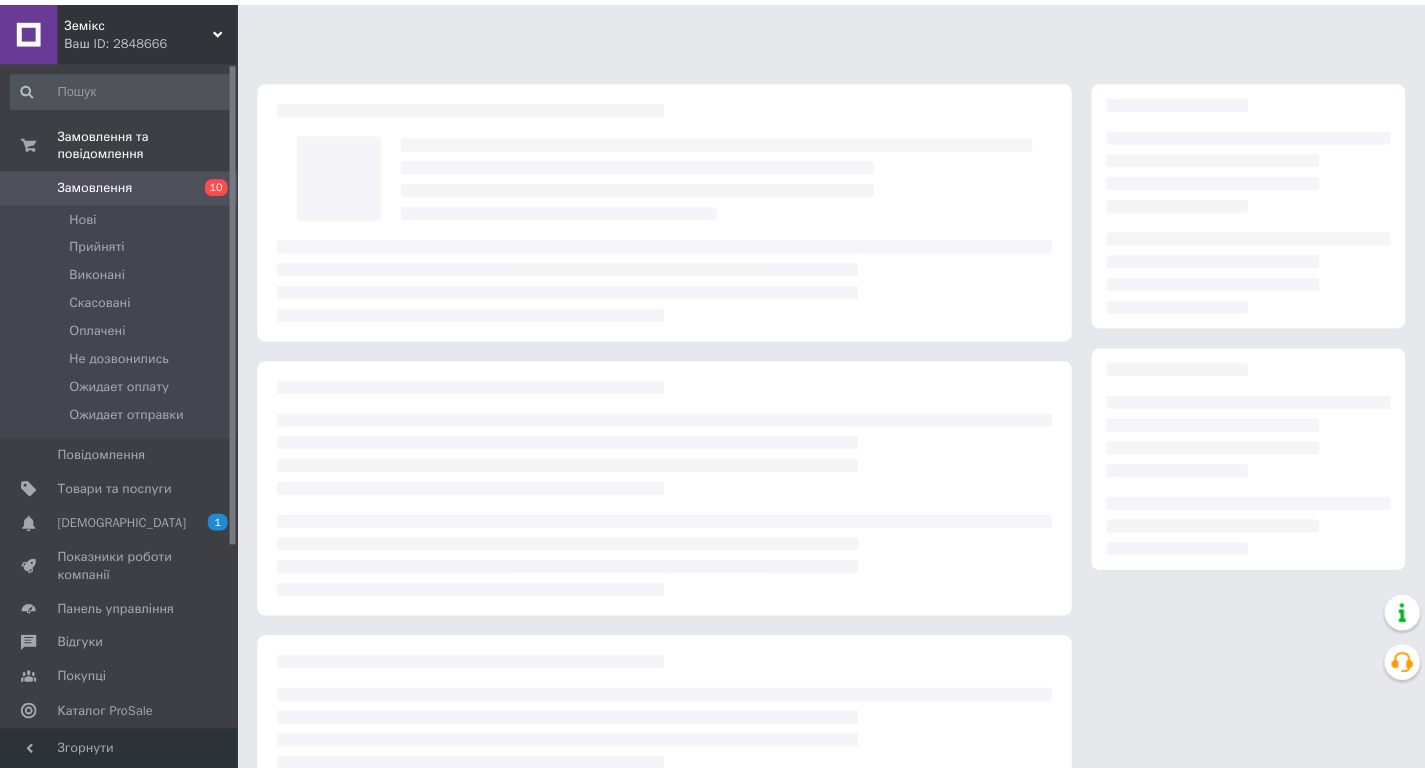scroll, scrollTop: 0, scrollLeft: 0, axis: both 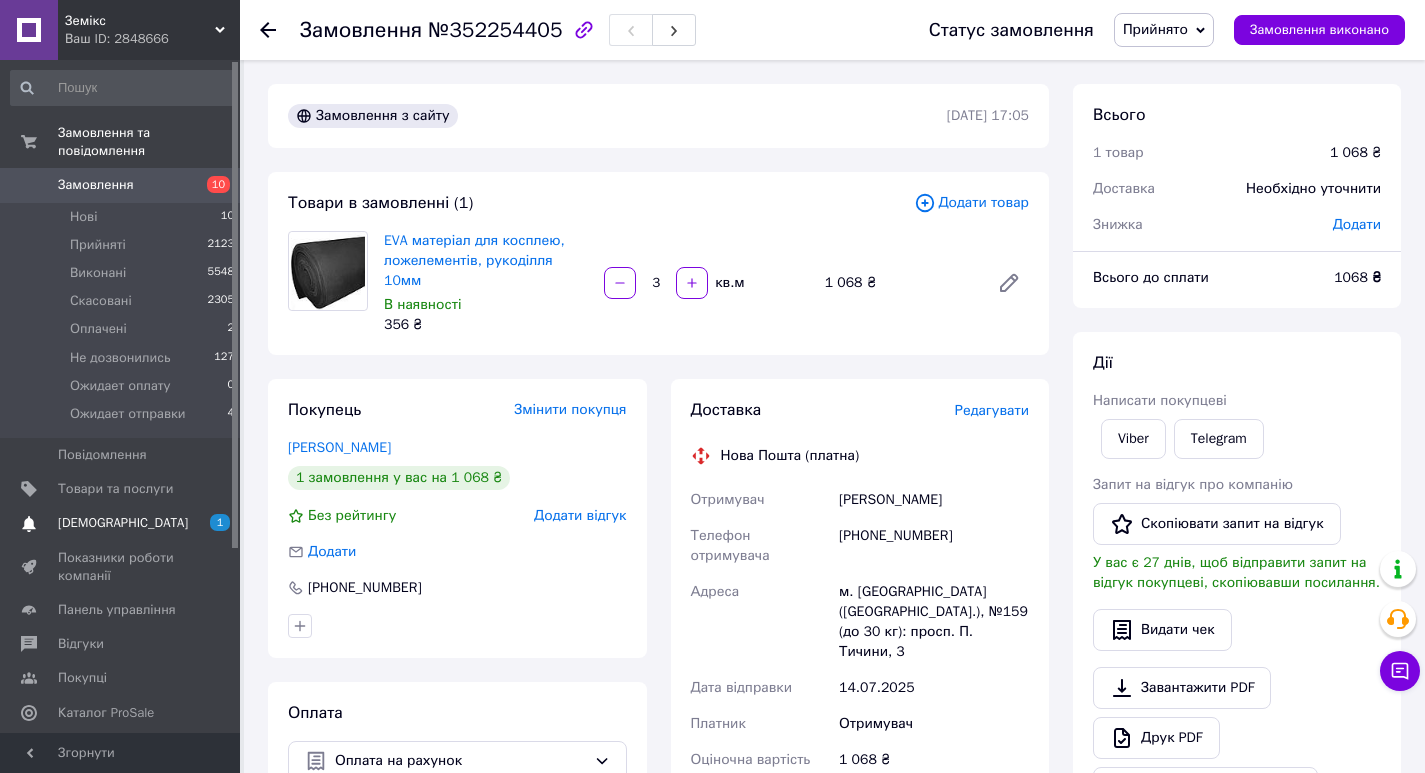 click on "1 0" at bounding box center [212, 523] 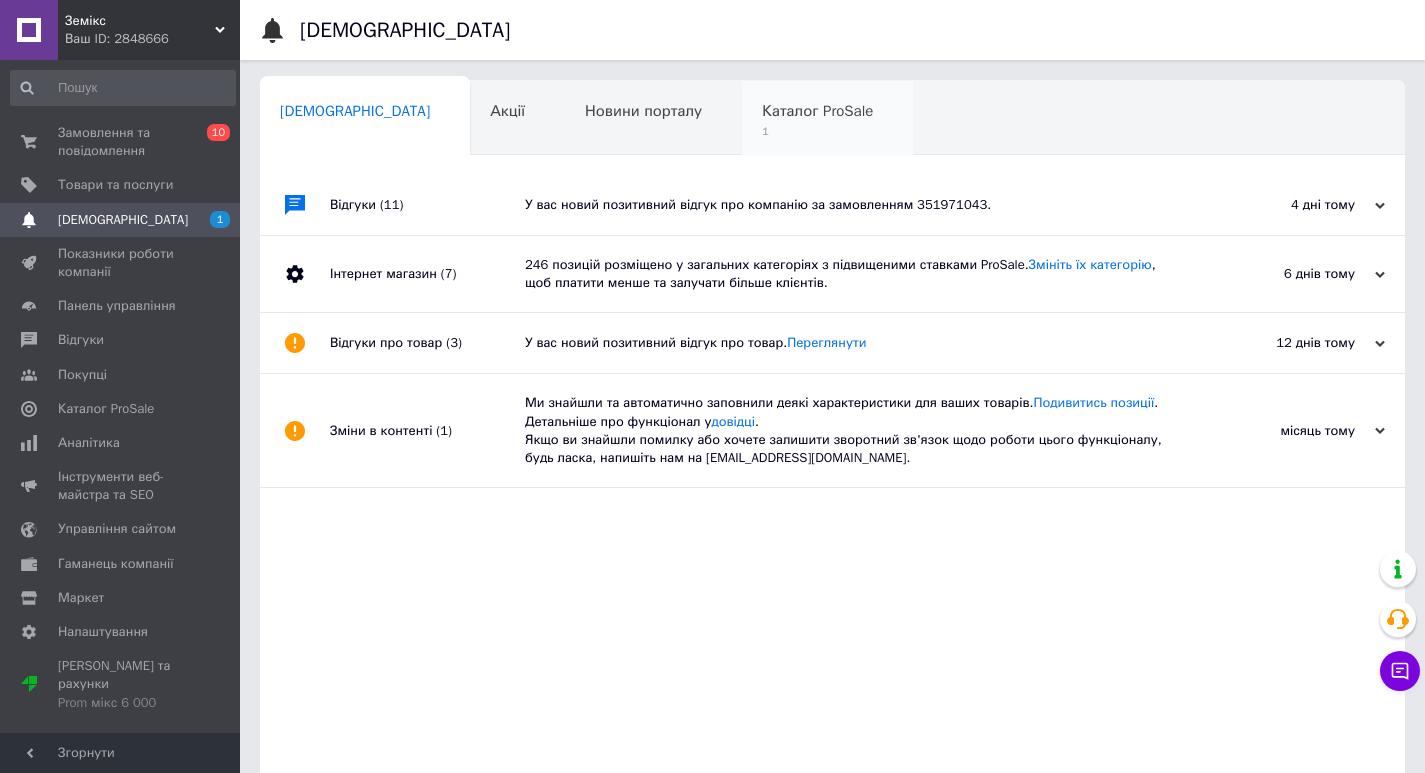 click on "Каталог ProSale" at bounding box center (817, 111) 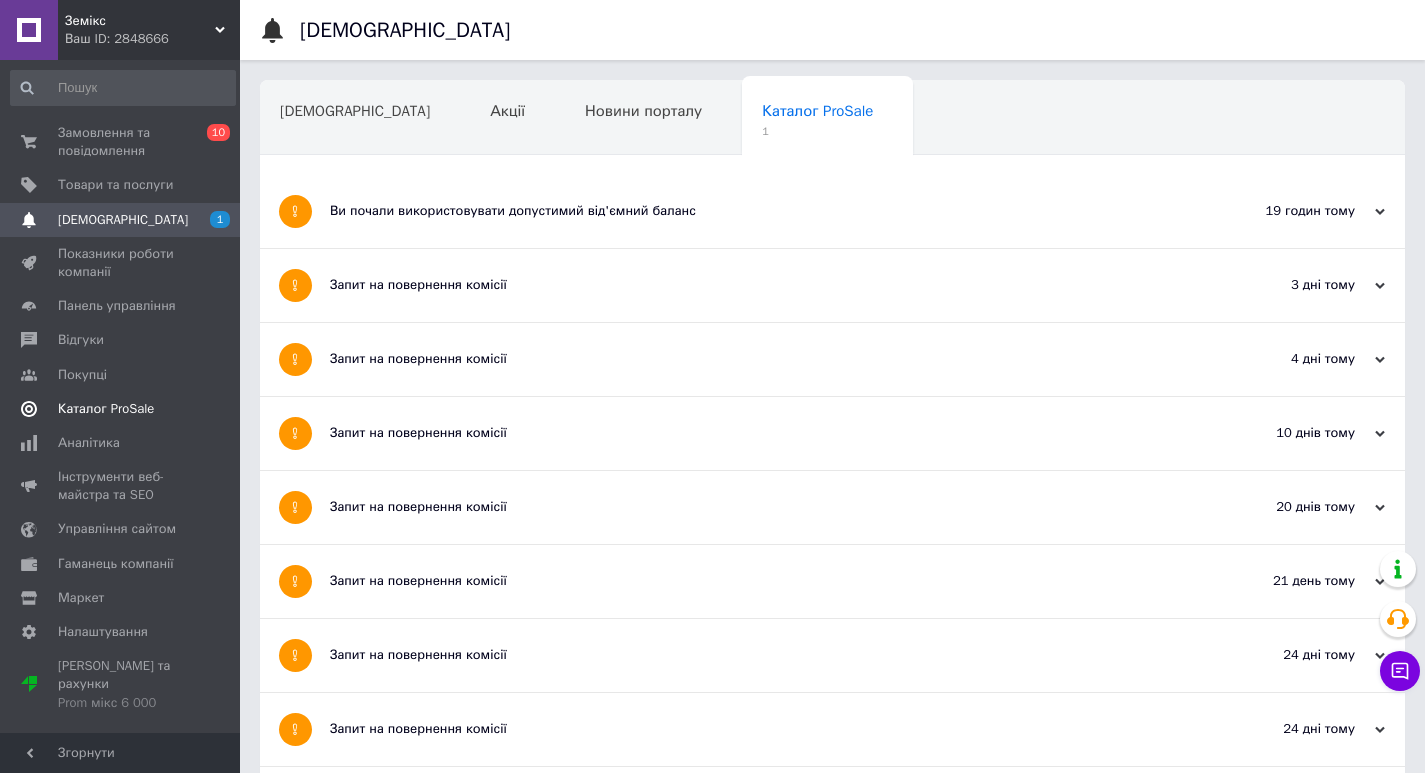 click on "Каталог ProSale" at bounding box center (106, 409) 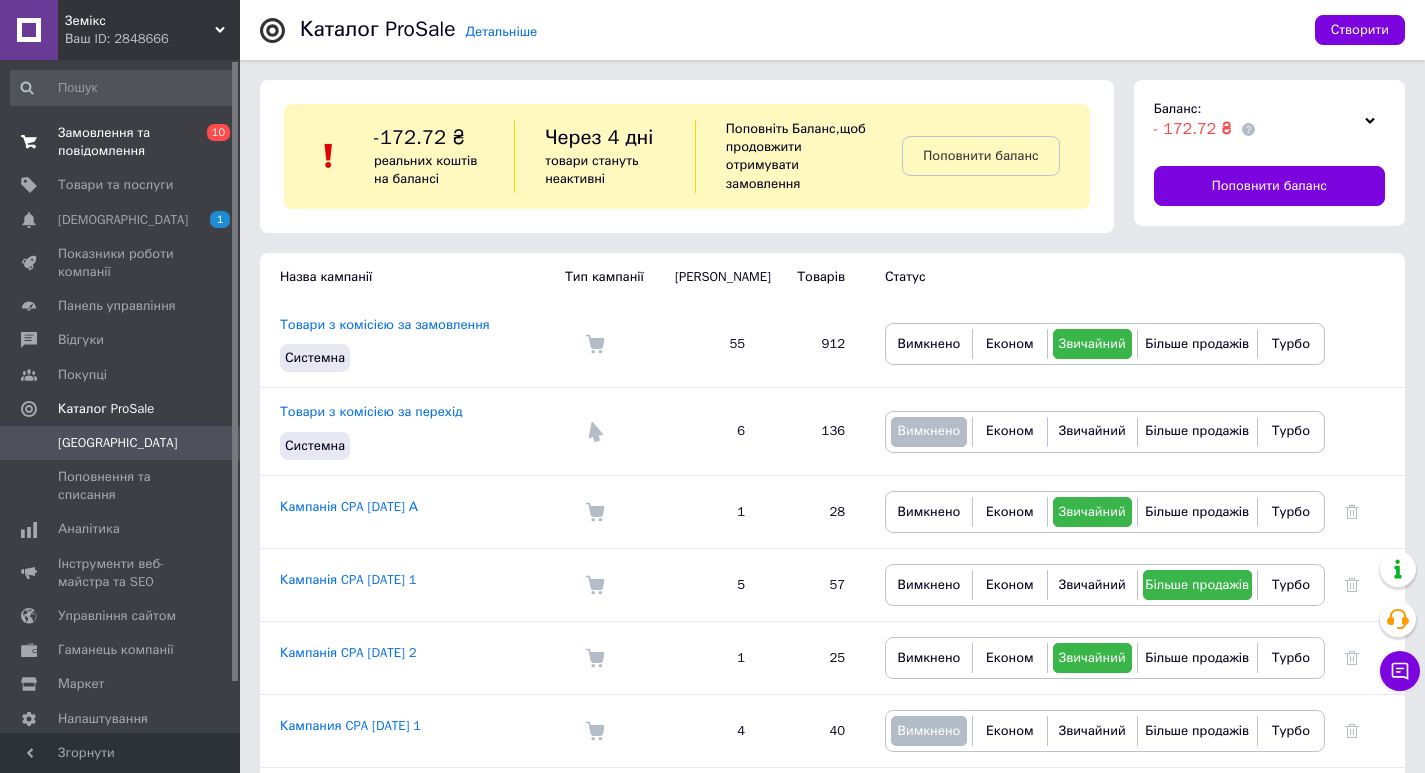 click on "Замовлення та повідомлення" at bounding box center [121, 142] 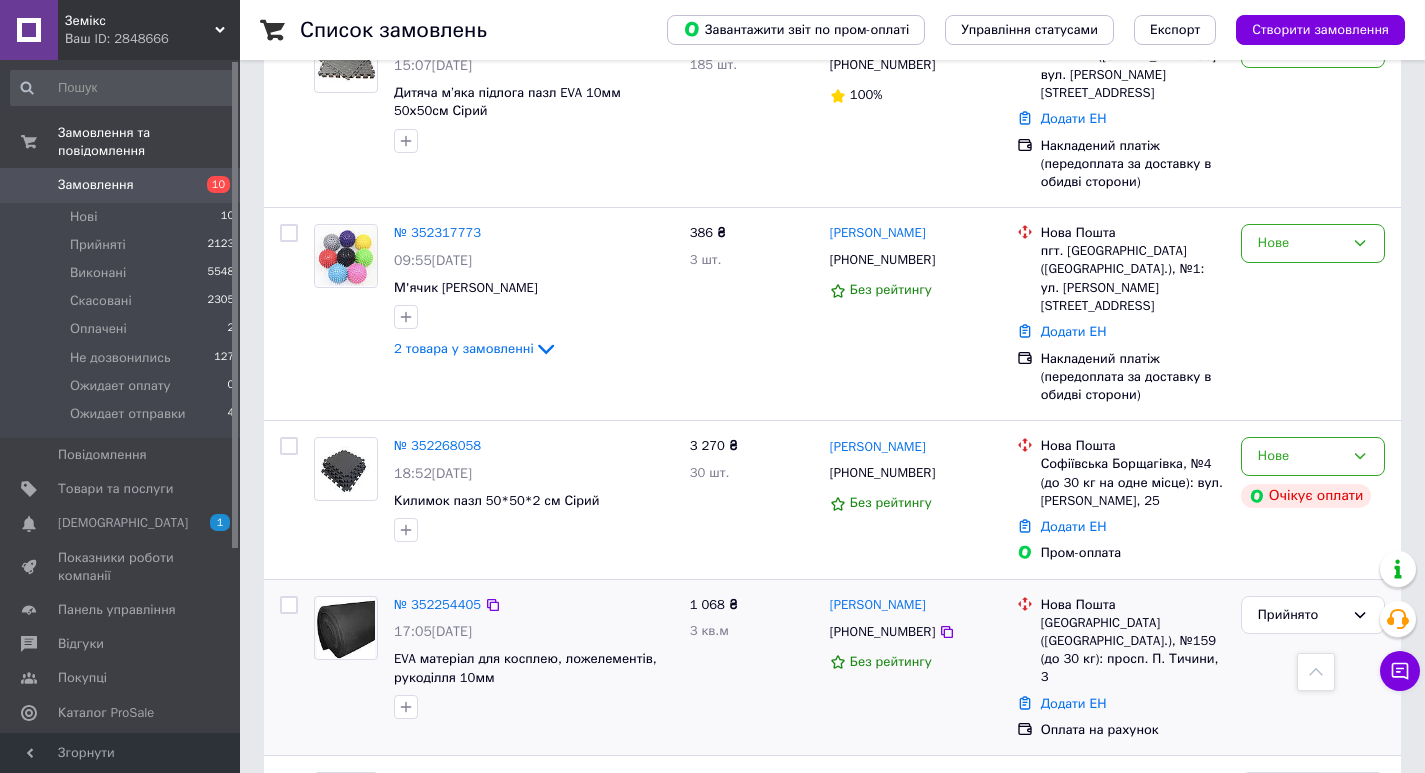 scroll, scrollTop: 1900, scrollLeft: 0, axis: vertical 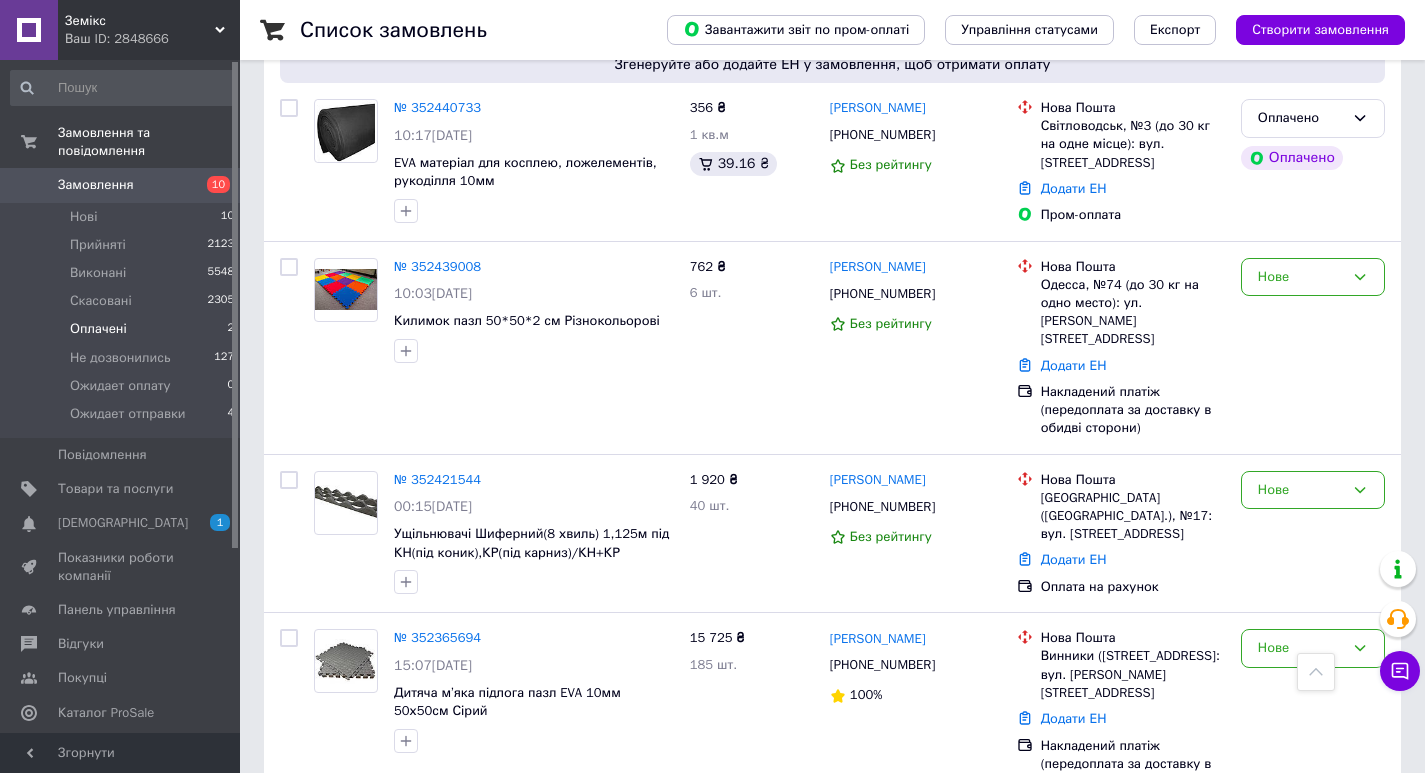 click on "Оплачені 2" at bounding box center [123, 329] 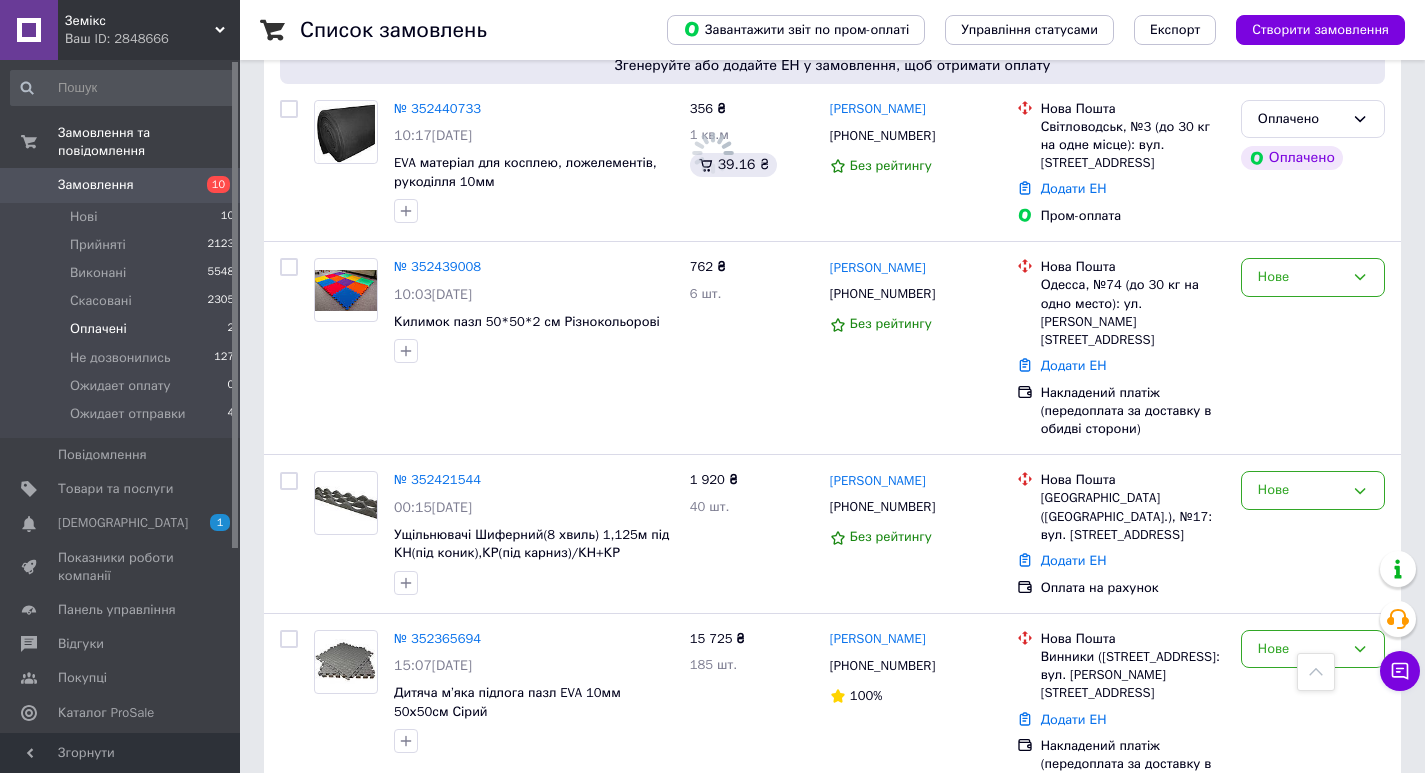 scroll, scrollTop: 0, scrollLeft: 0, axis: both 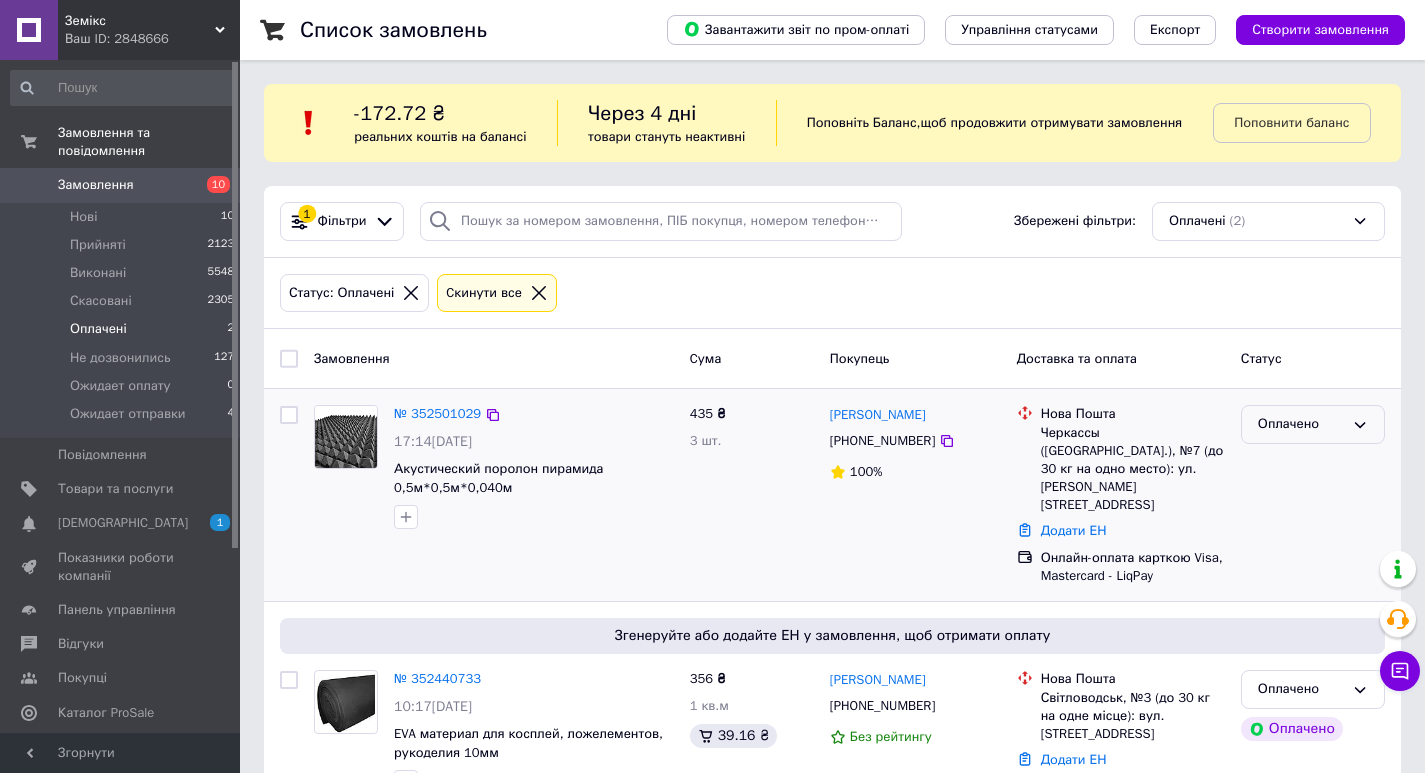 click on "Оплачено" at bounding box center (1301, 424) 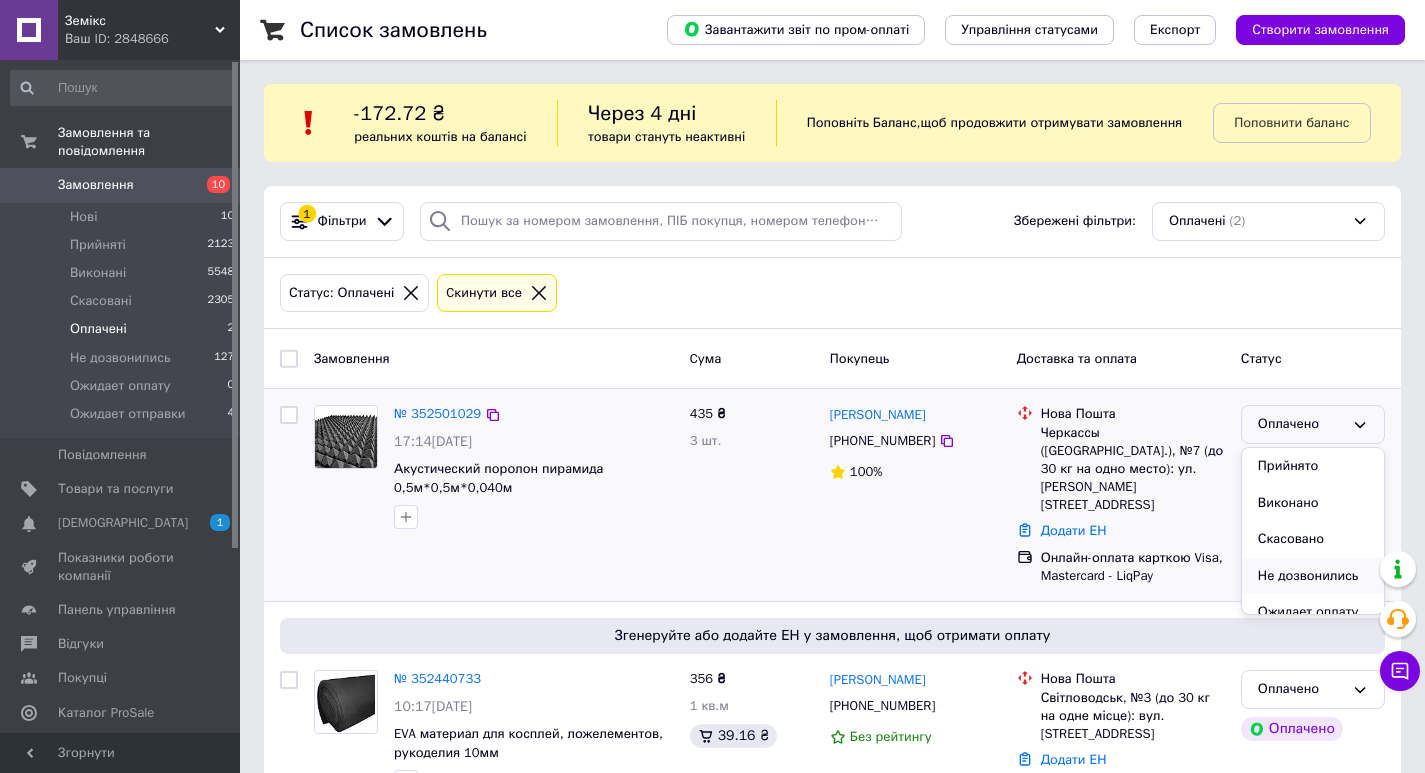 scroll, scrollTop: 74, scrollLeft: 0, axis: vertical 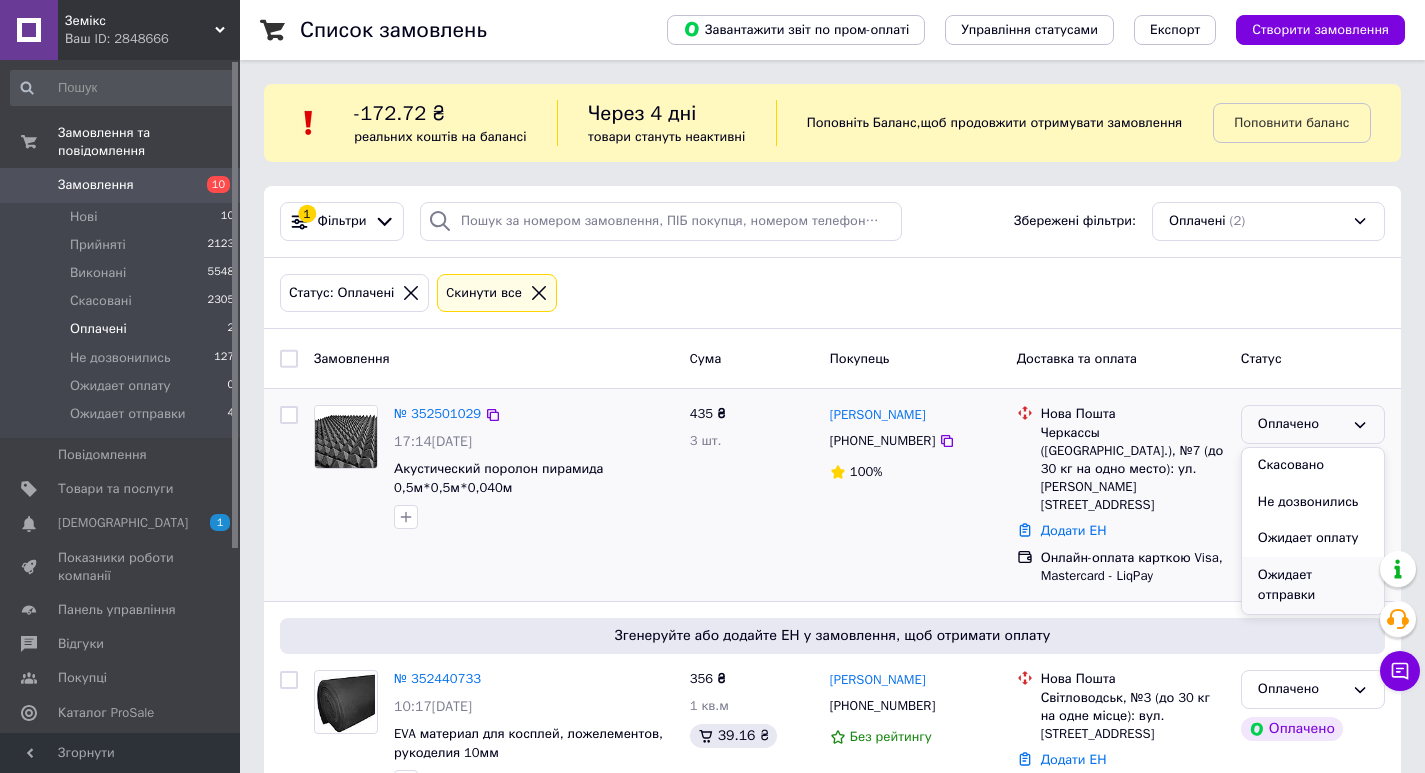 click on "Ожидает отправки" at bounding box center (1313, 585) 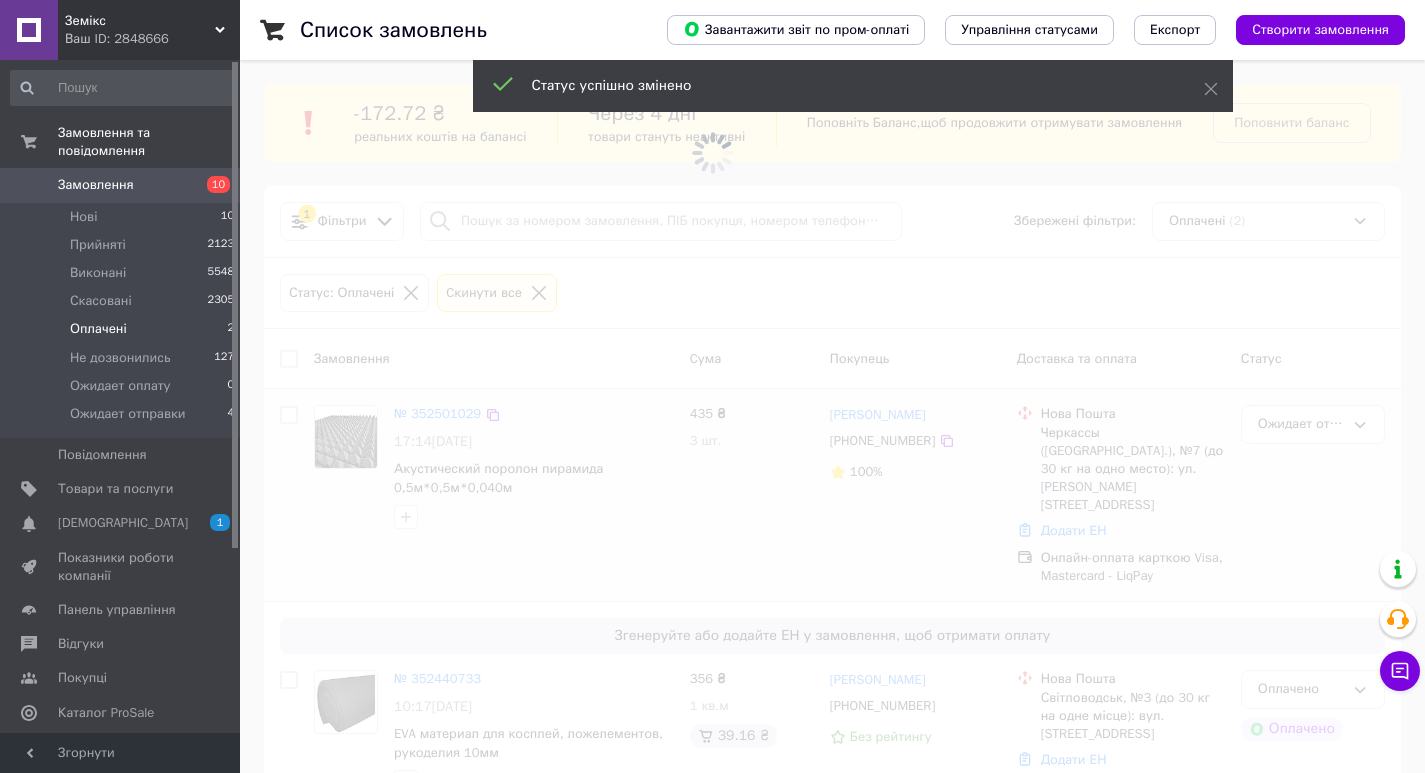 scroll, scrollTop: 43, scrollLeft: 0, axis: vertical 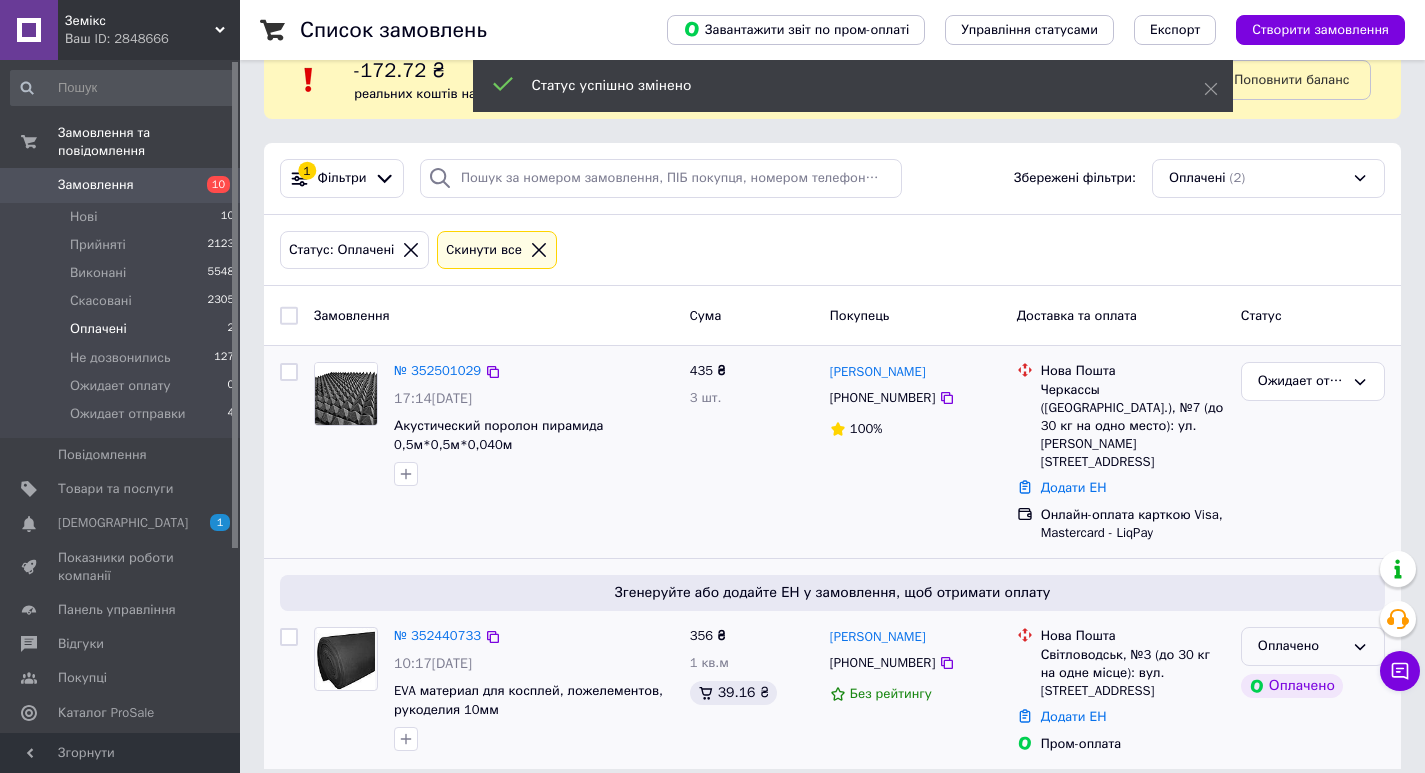 click on "Оплачено" at bounding box center [1301, 646] 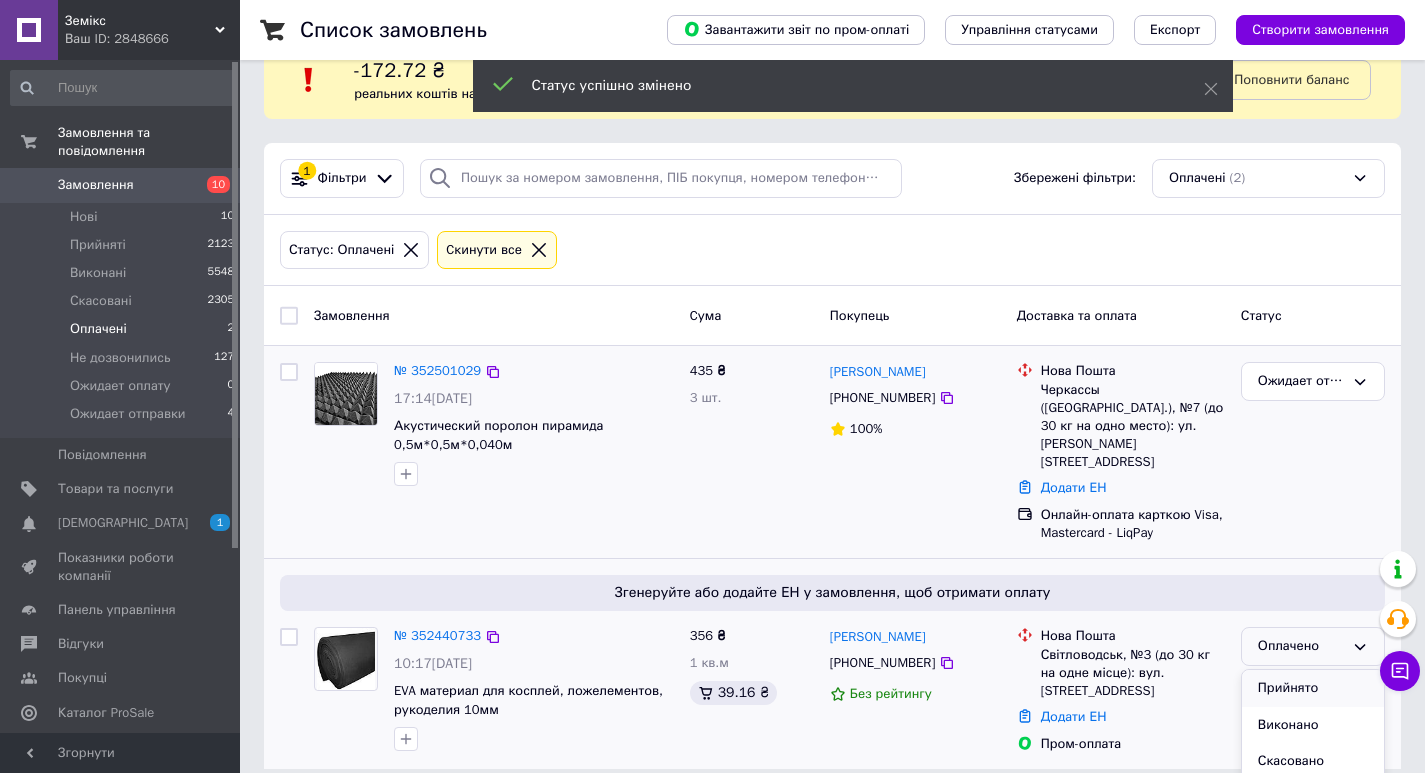 scroll, scrollTop: 74, scrollLeft: 0, axis: vertical 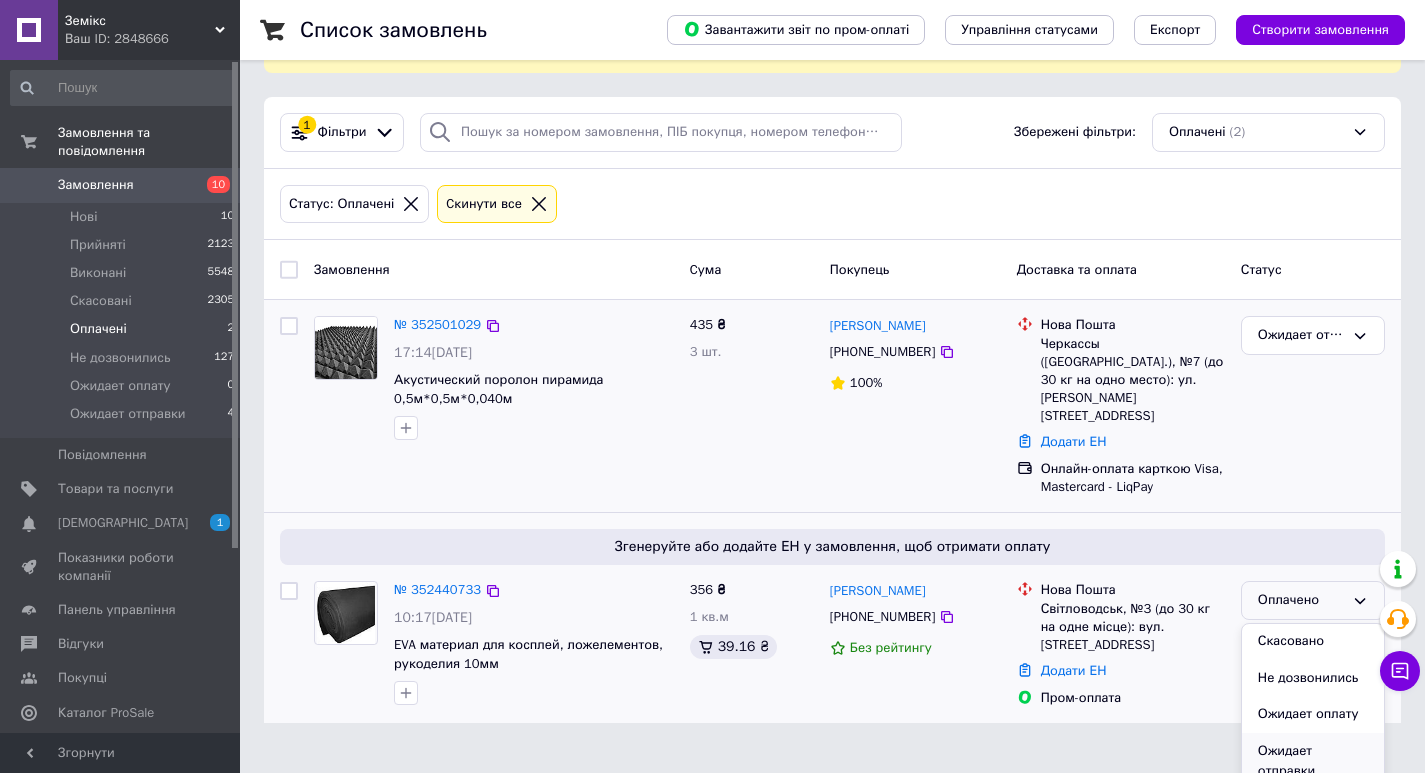 click on "Ожидает отправки" at bounding box center [1313, 761] 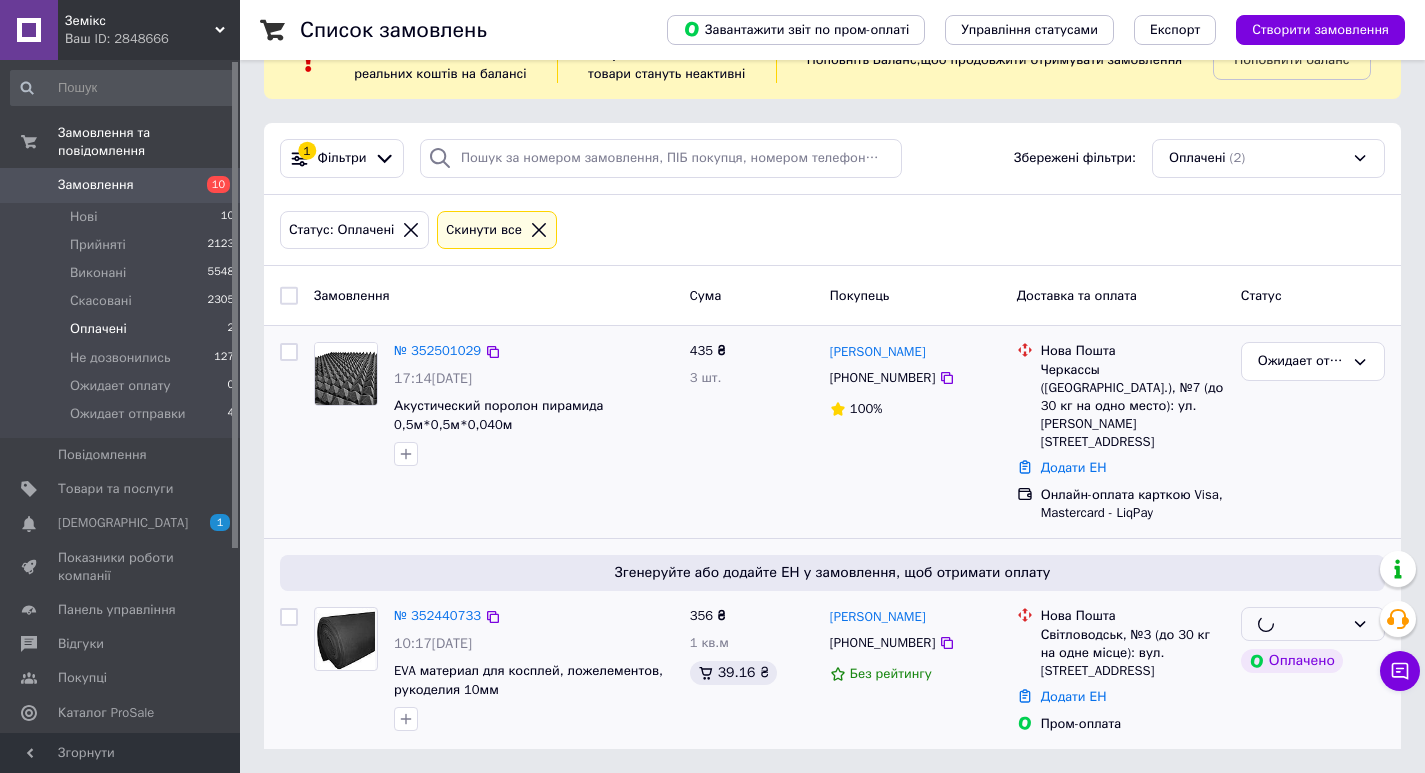 scroll, scrollTop: 43, scrollLeft: 0, axis: vertical 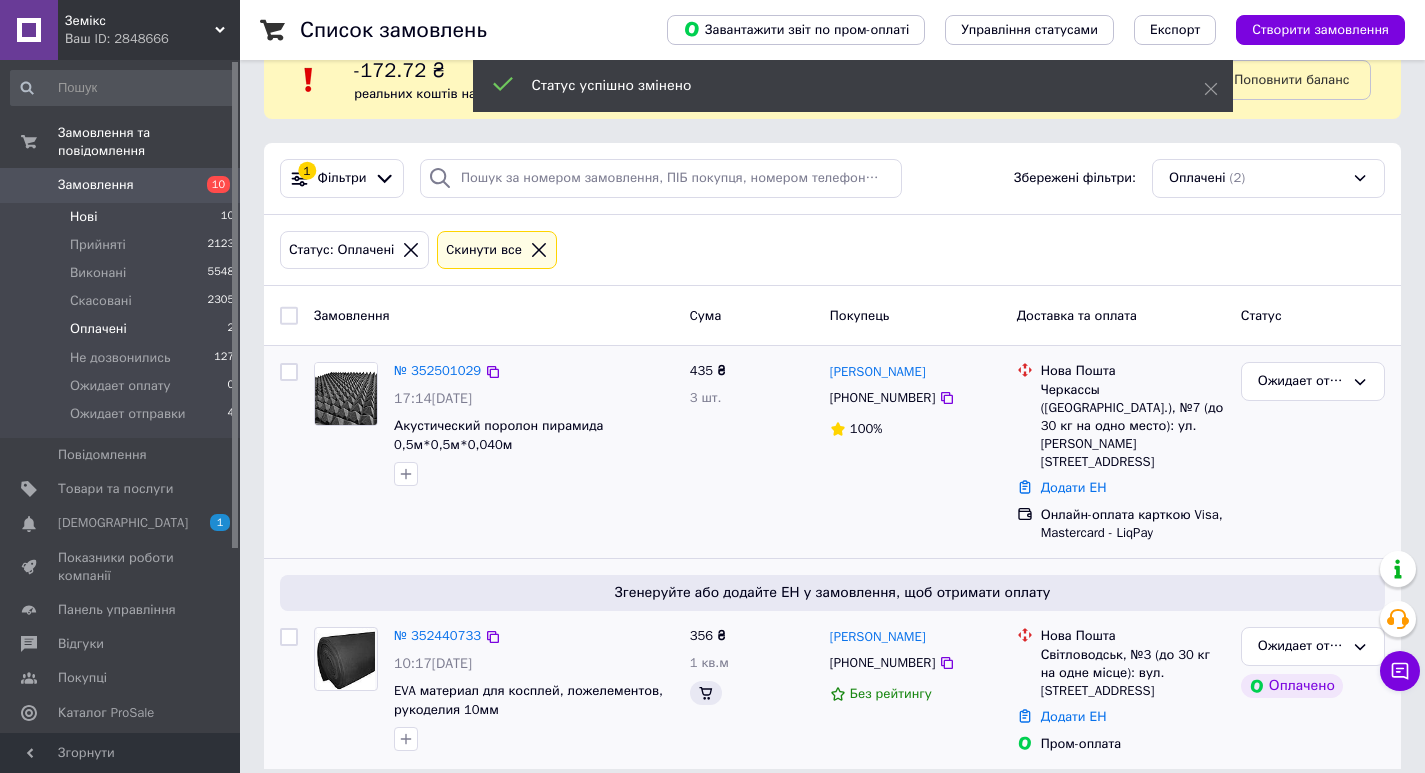 click on "Нові 10" at bounding box center [123, 217] 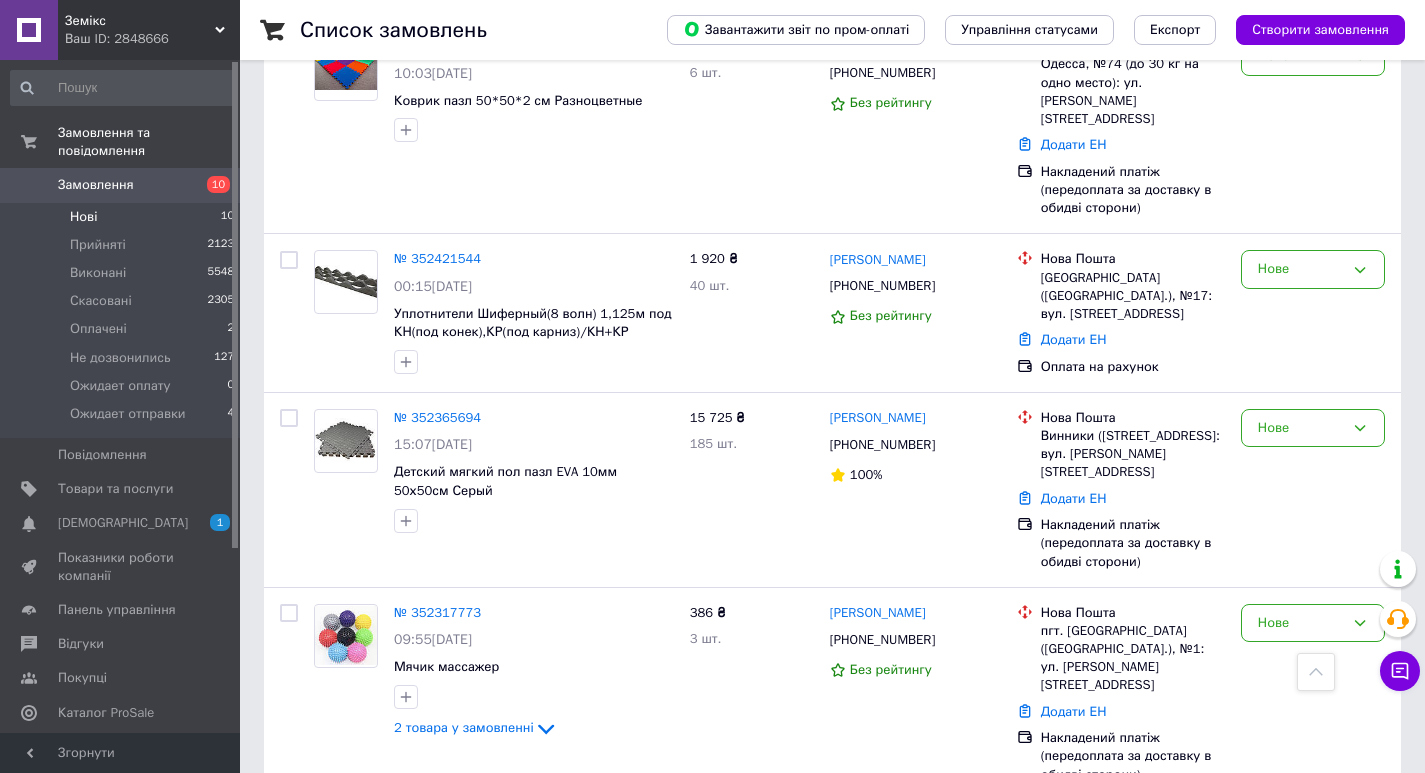 scroll, scrollTop: 1400, scrollLeft: 0, axis: vertical 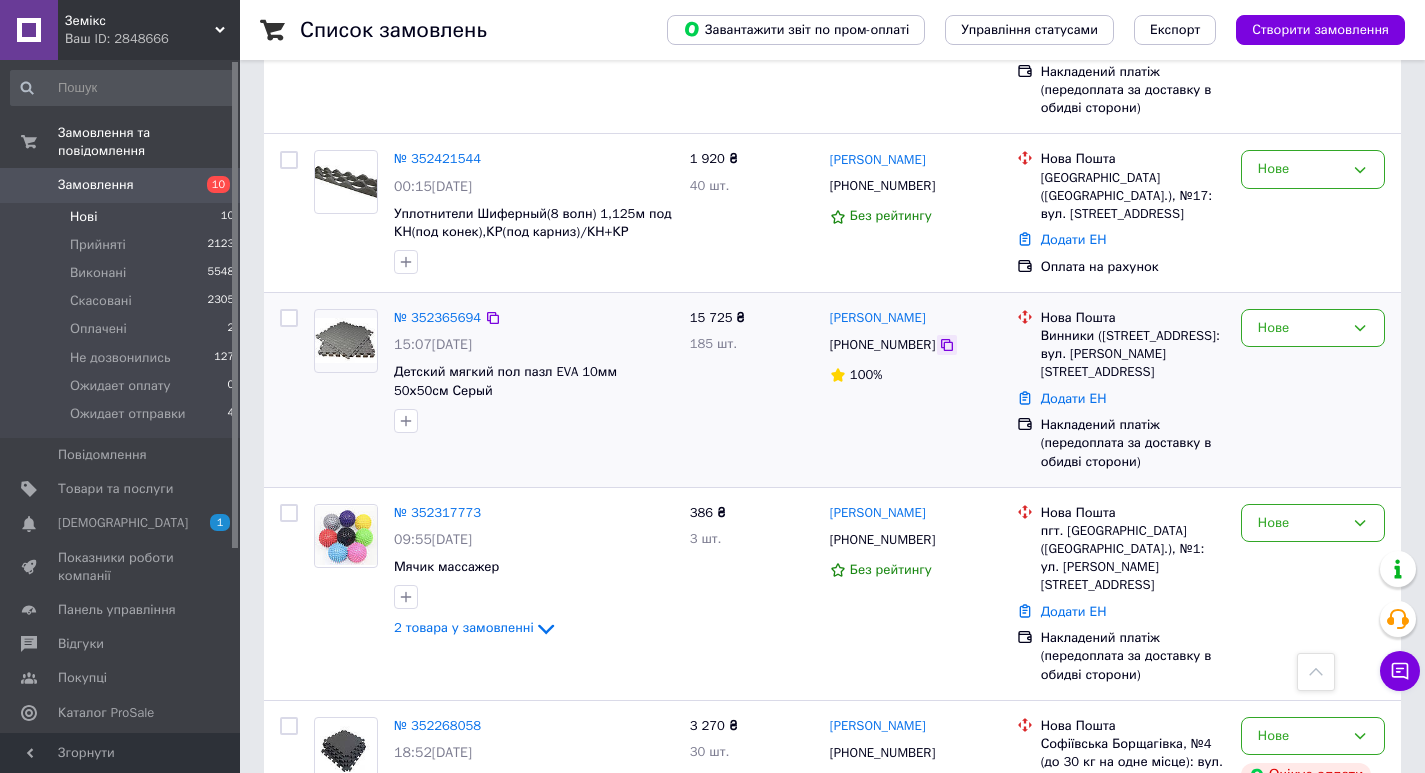 click 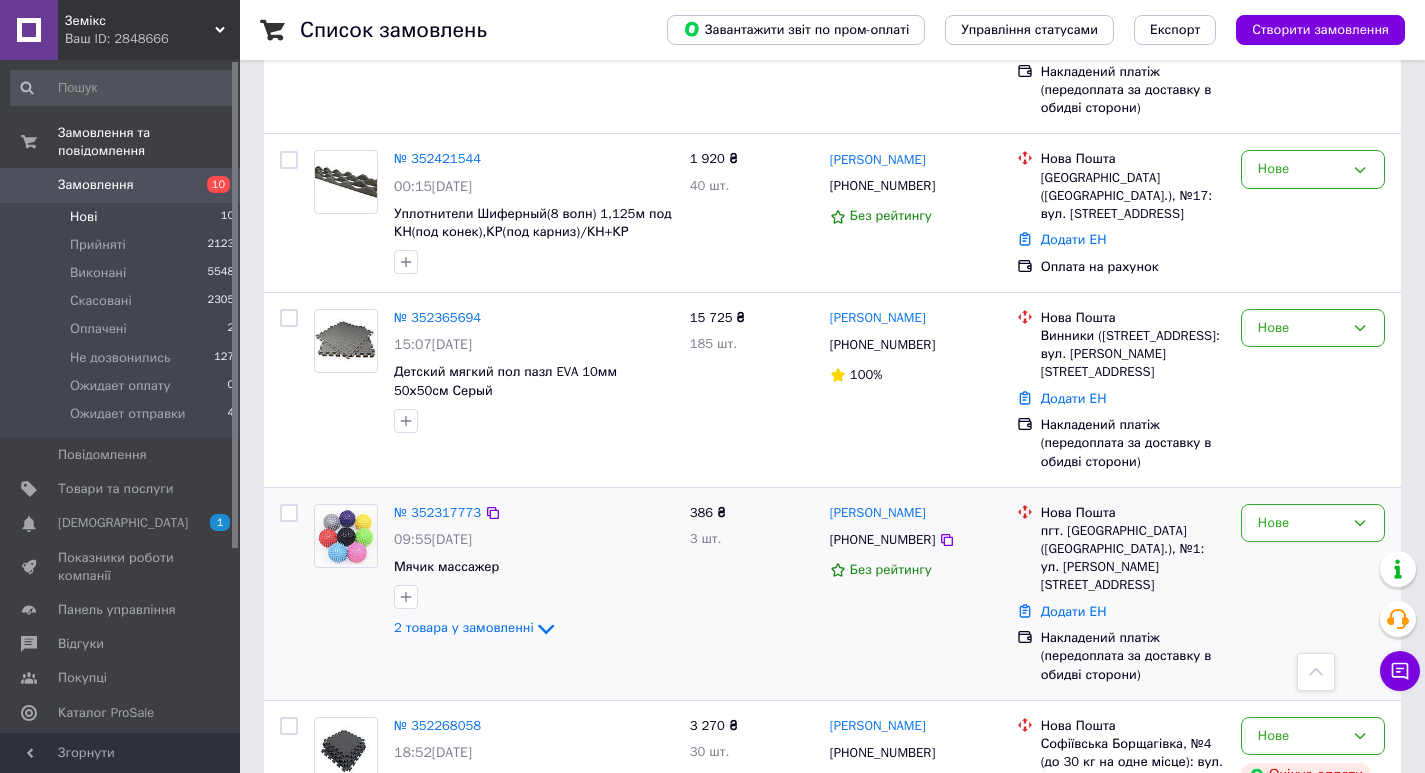 scroll, scrollTop: 1453, scrollLeft: 0, axis: vertical 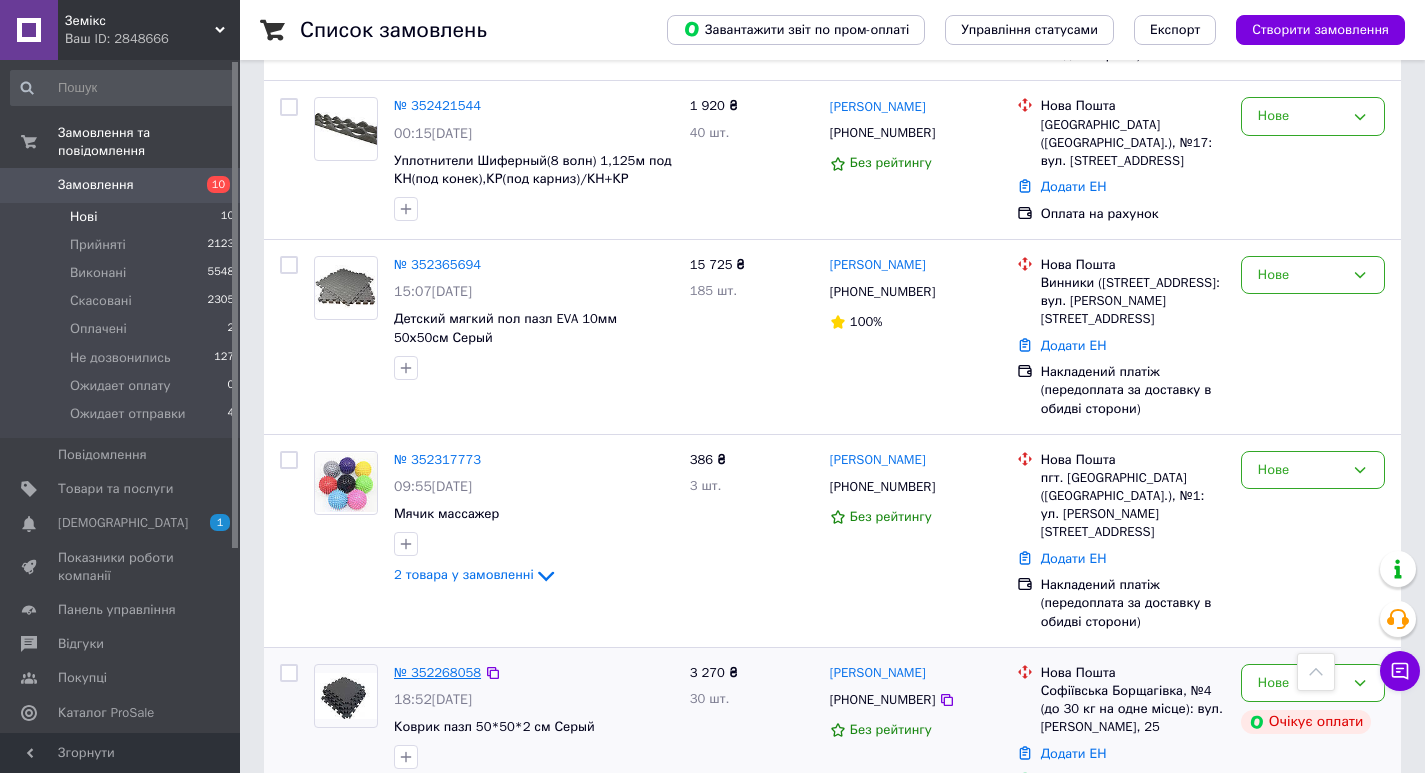 click on "№ 352268058" at bounding box center [437, 672] 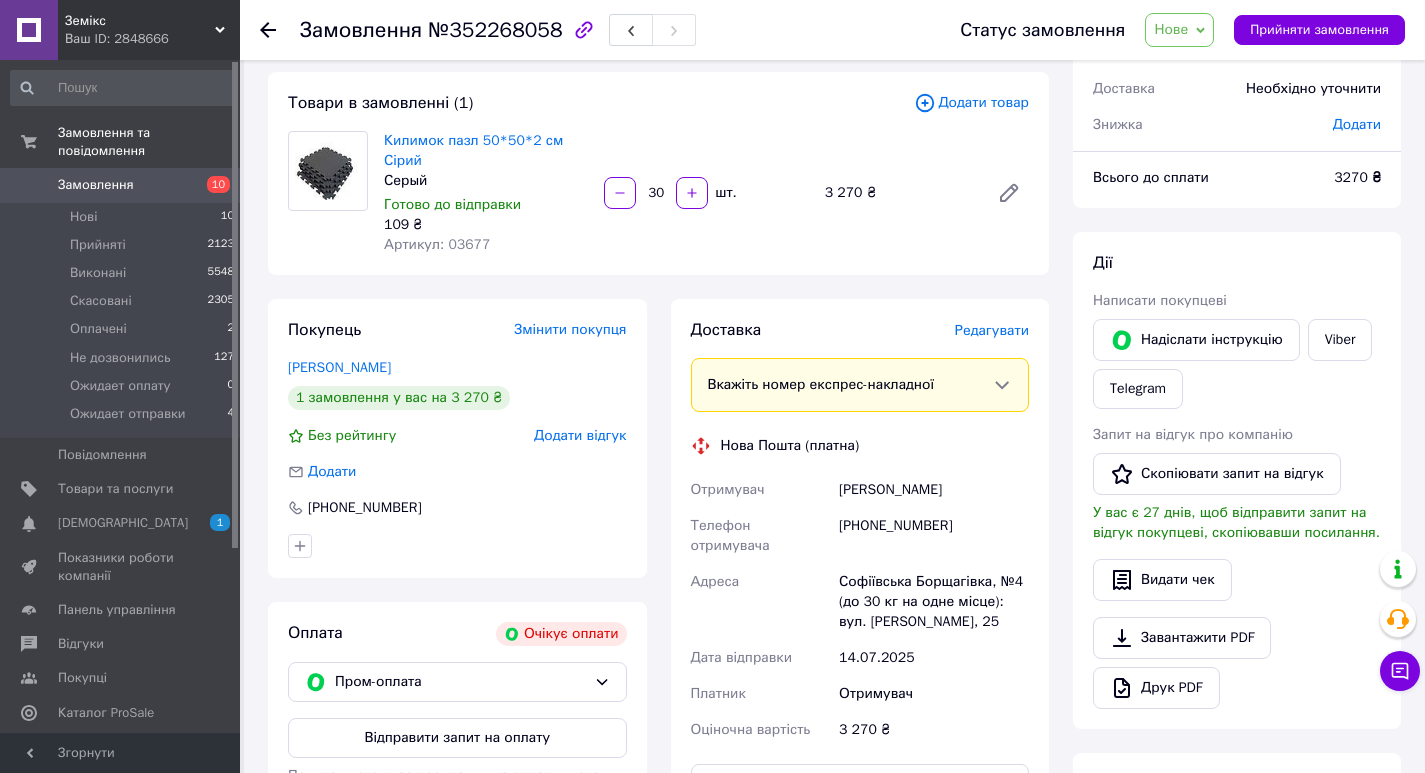 scroll, scrollTop: 300, scrollLeft: 0, axis: vertical 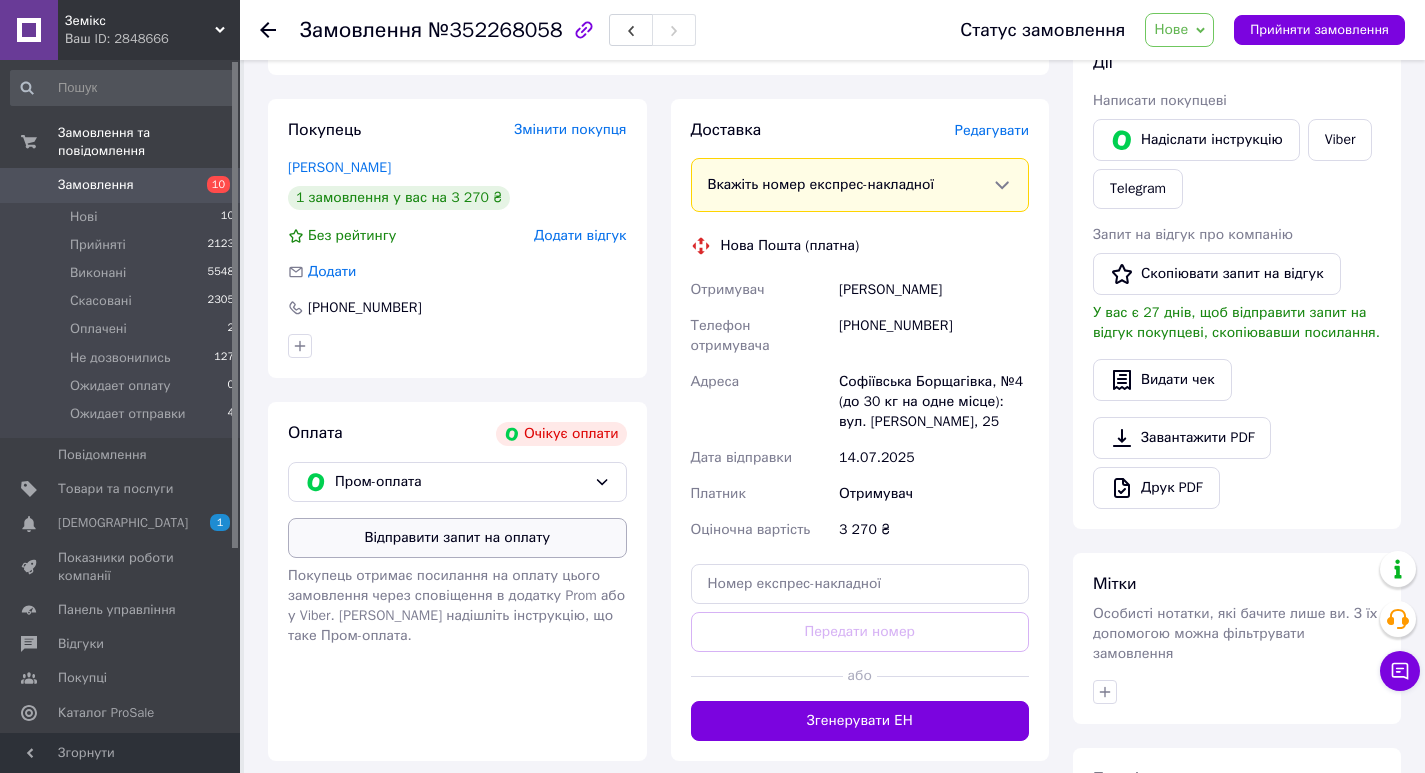 click on "Відправити запит на оплату" at bounding box center (457, 538) 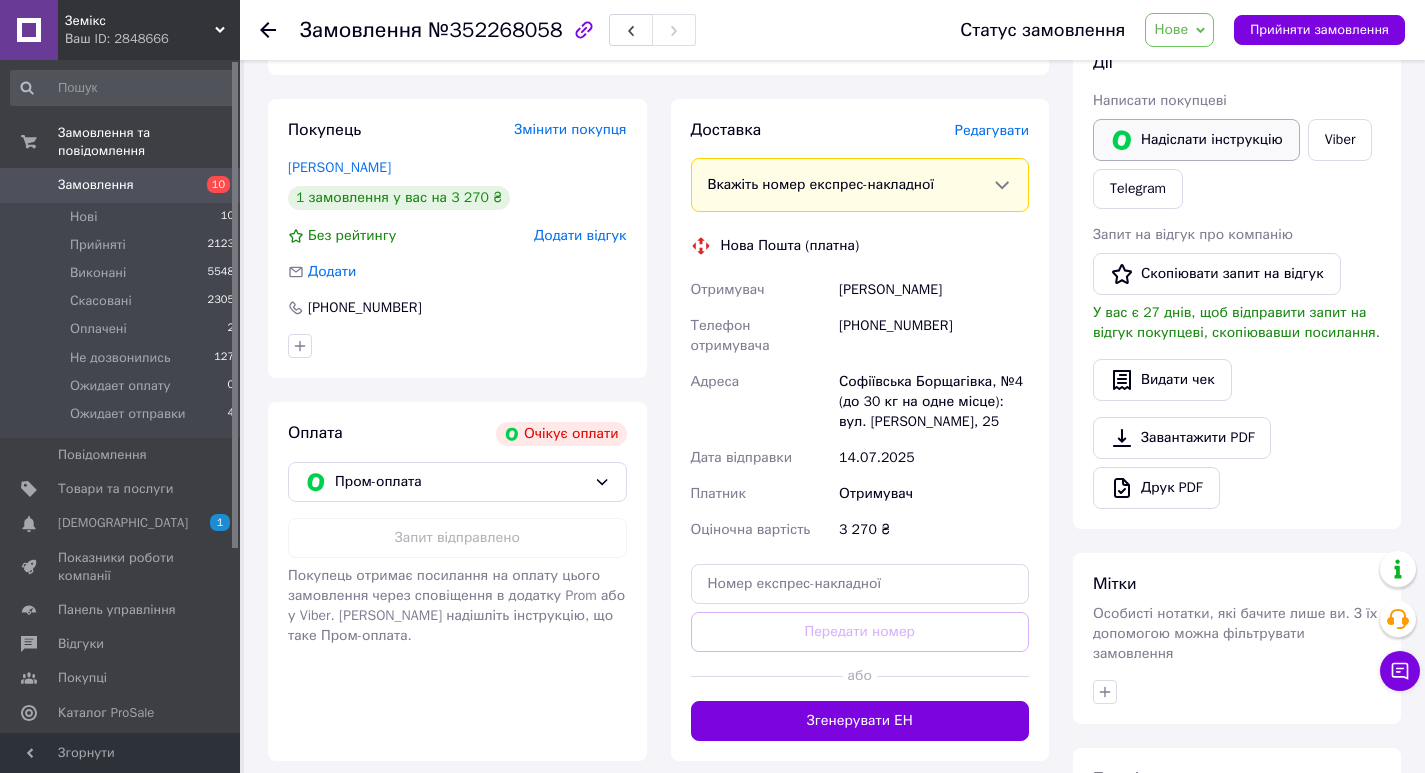 click on "Надіслати інструкцію" at bounding box center [1196, 140] 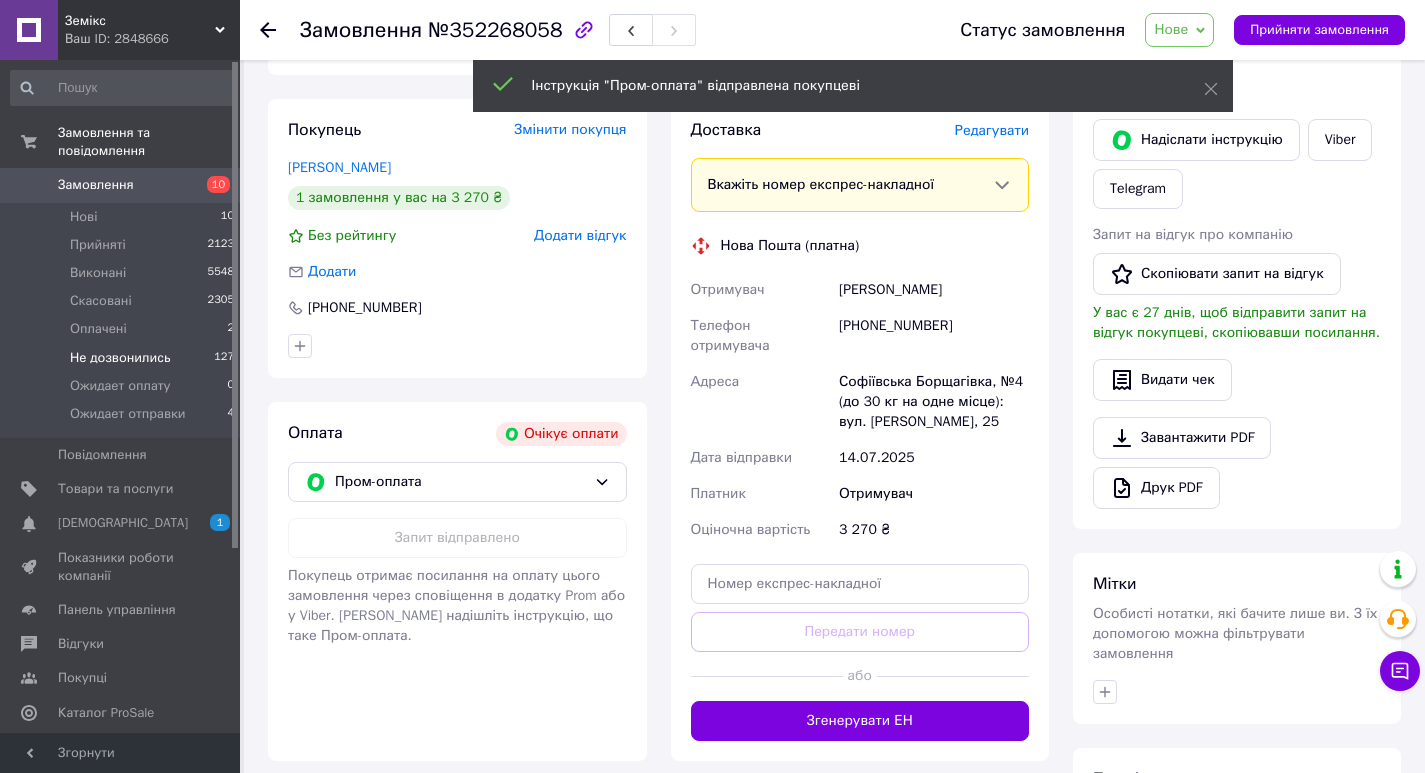 scroll, scrollTop: 0, scrollLeft: 0, axis: both 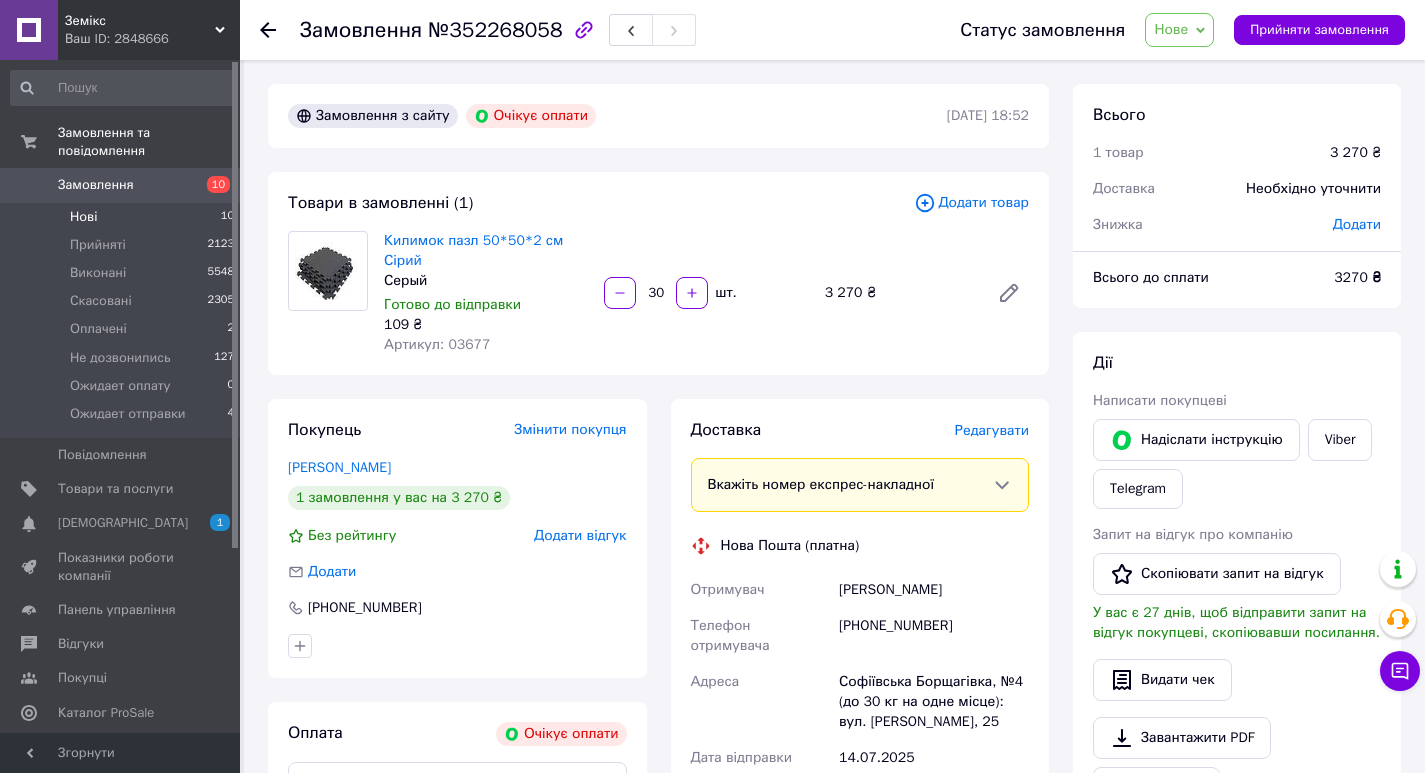 click on "Нові 10" at bounding box center [123, 217] 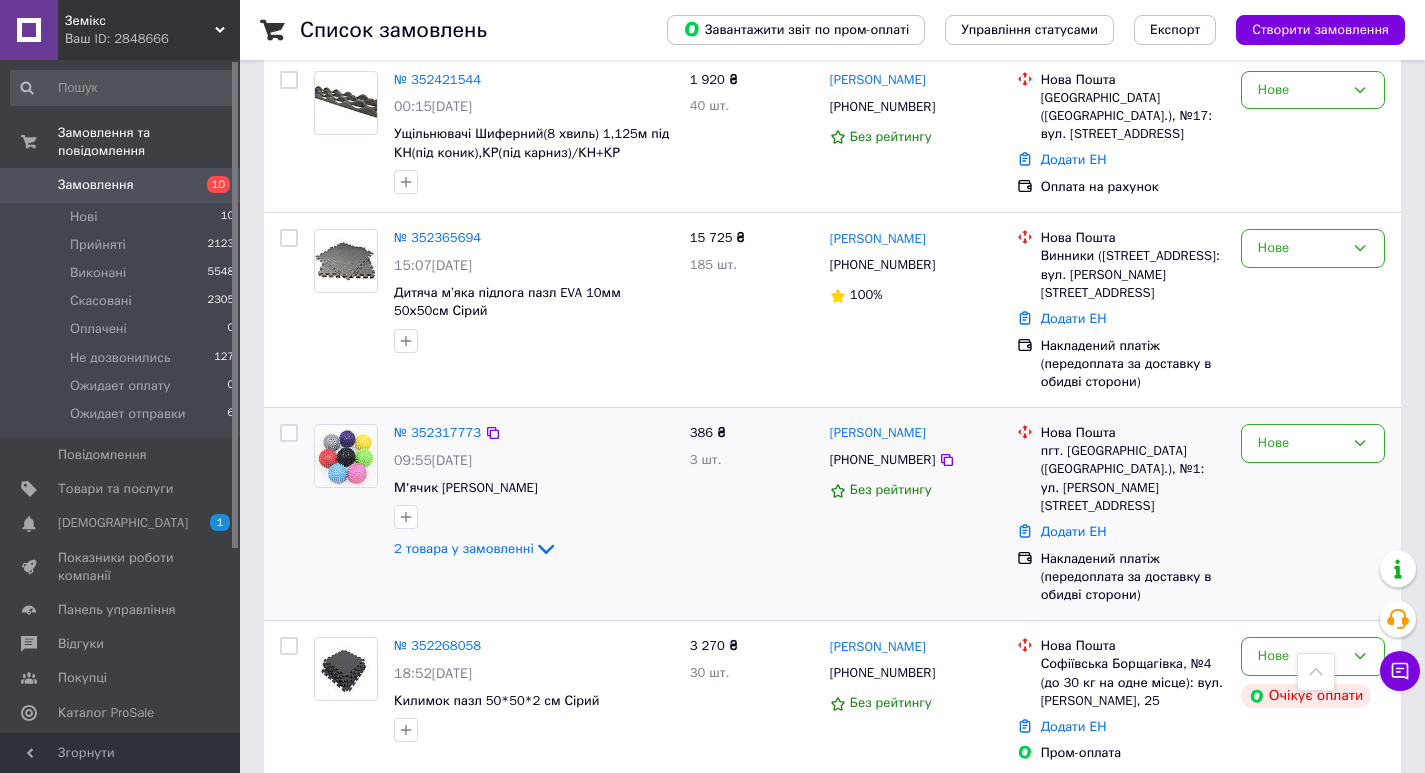 scroll, scrollTop: 1900, scrollLeft: 0, axis: vertical 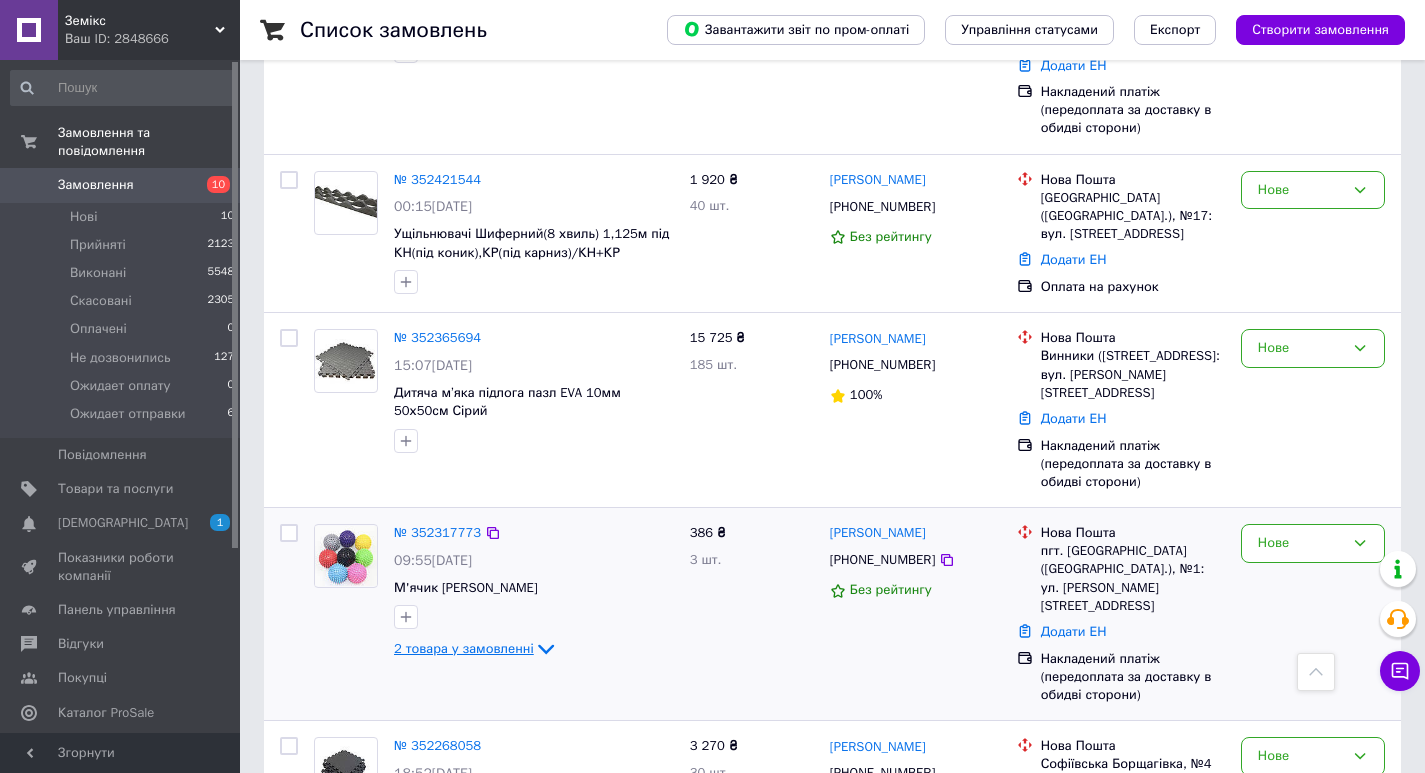 click 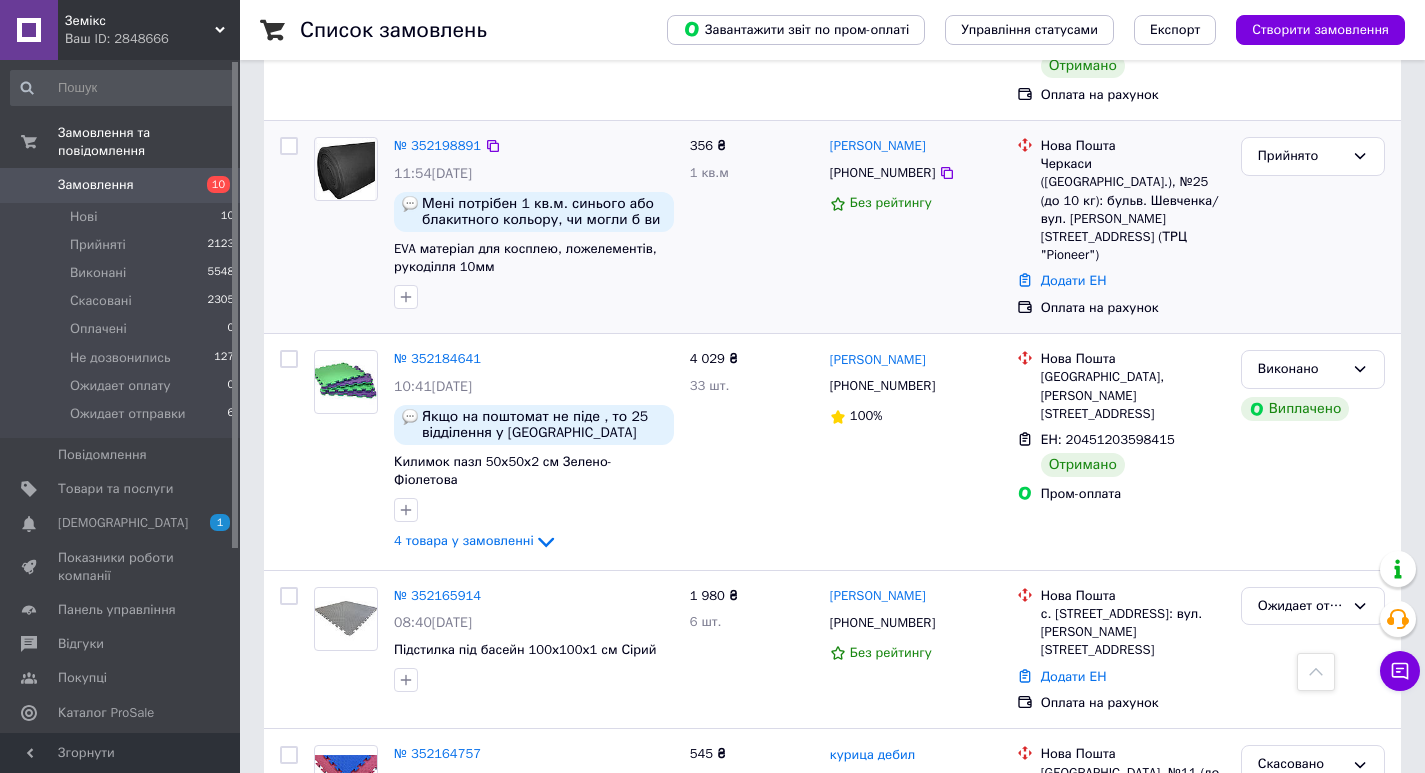 scroll, scrollTop: 3400, scrollLeft: 0, axis: vertical 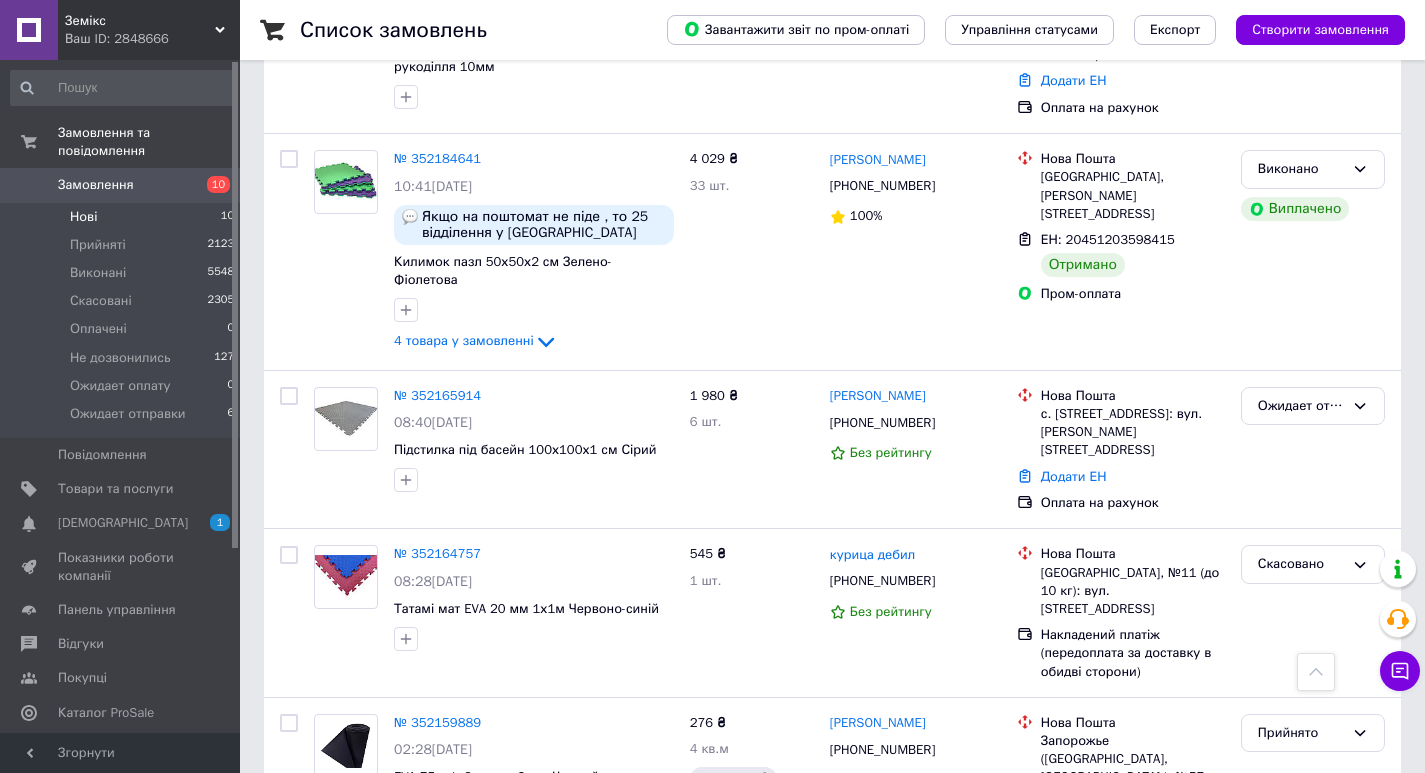 click on "Нові 10" at bounding box center [123, 217] 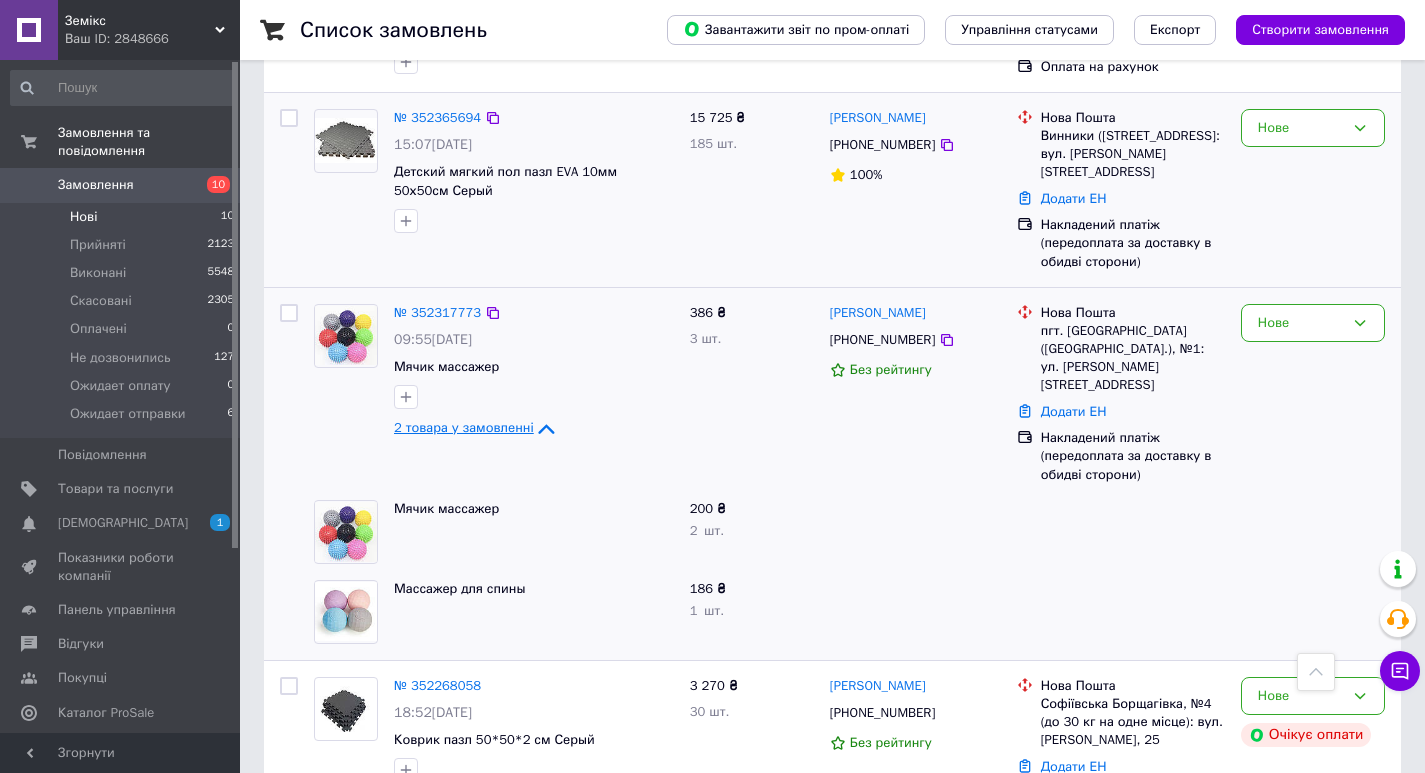 scroll, scrollTop: 1400, scrollLeft: 0, axis: vertical 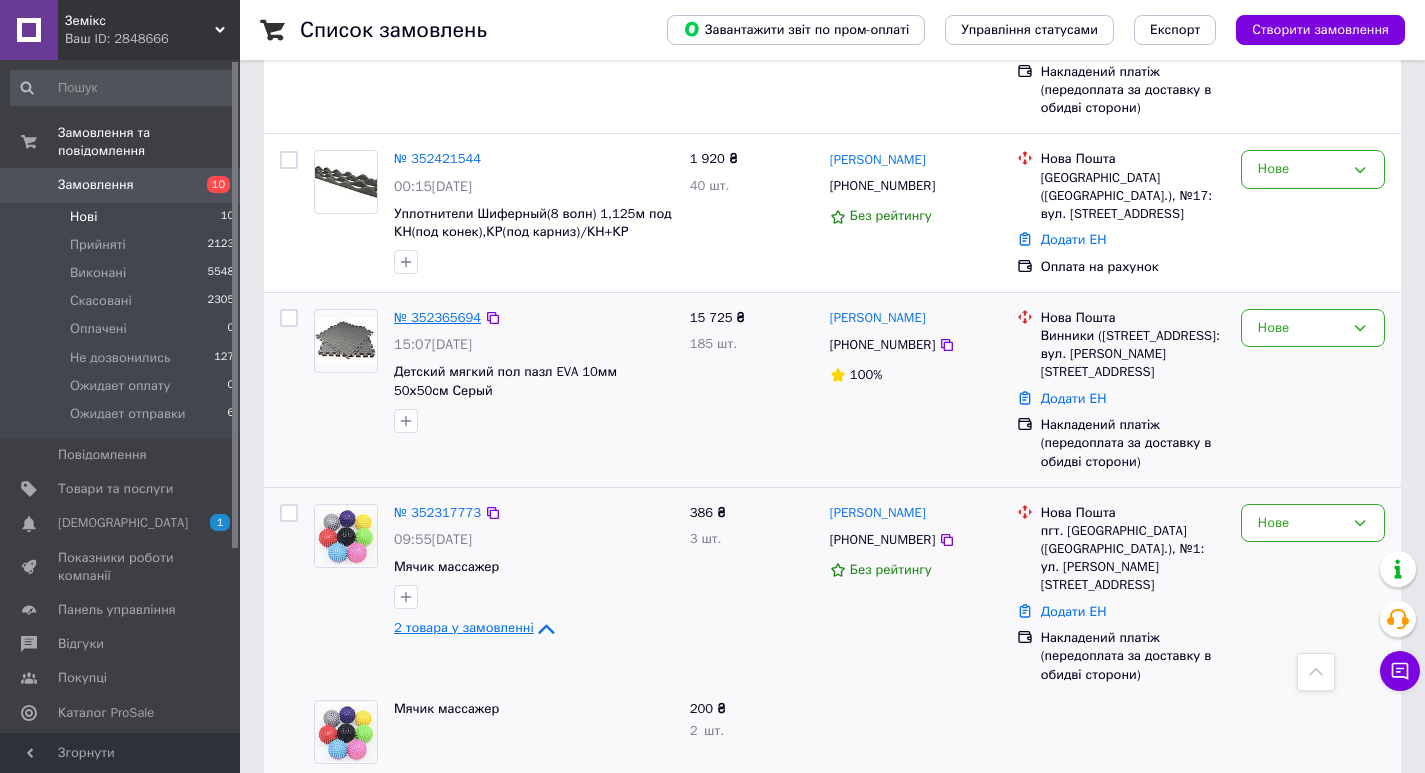 click on "№ 352365694" at bounding box center [437, 317] 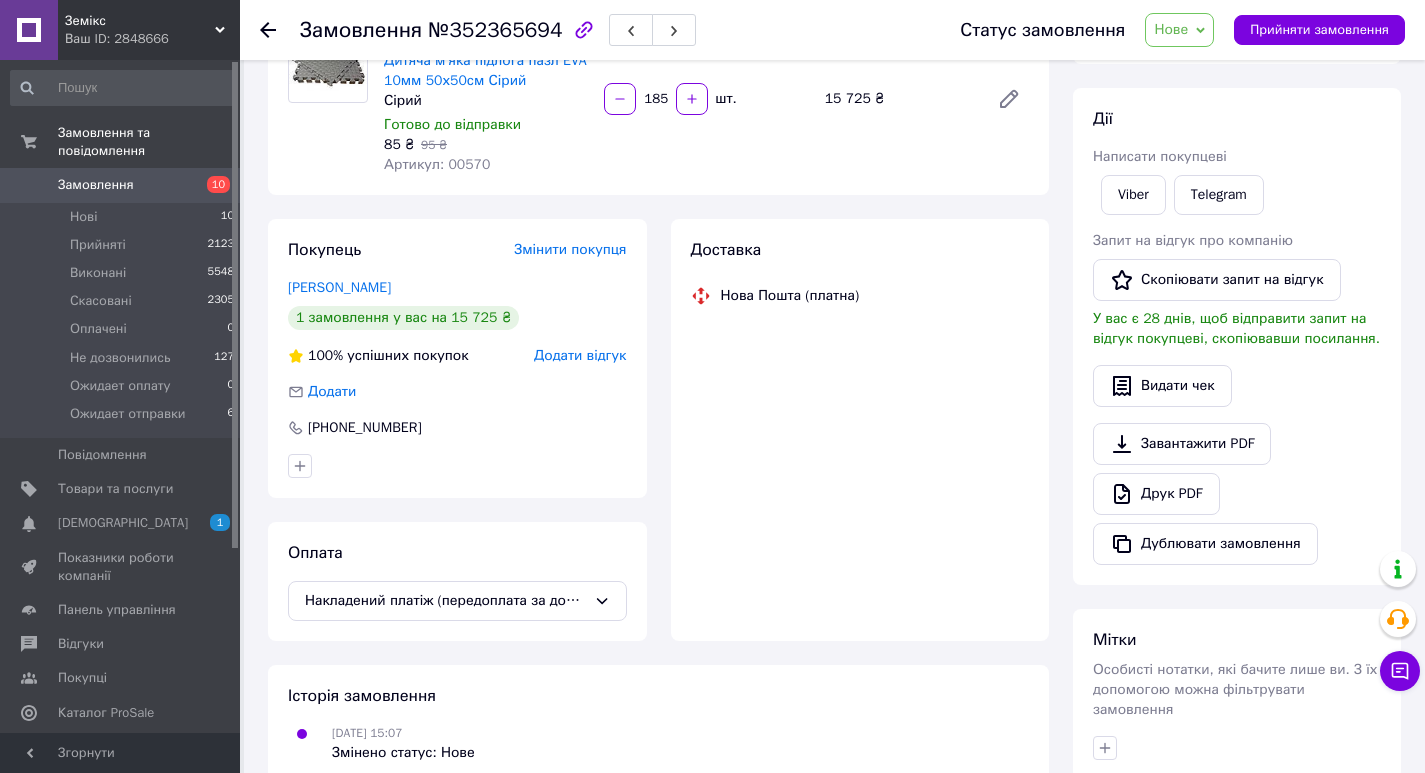 scroll, scrollTop: 0, scrollLeft: 0, axis: both 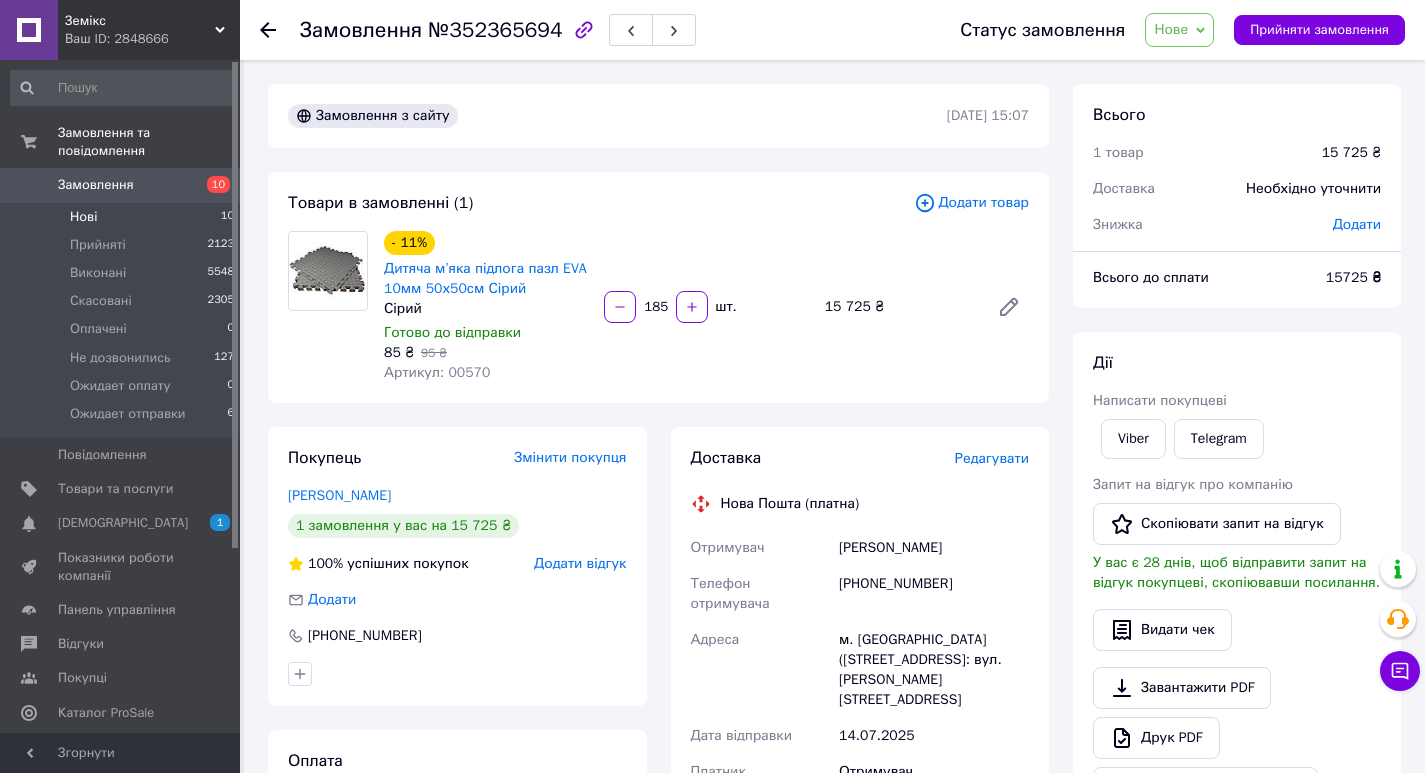 click on "Нові 10" at bounding box center [123, 217] 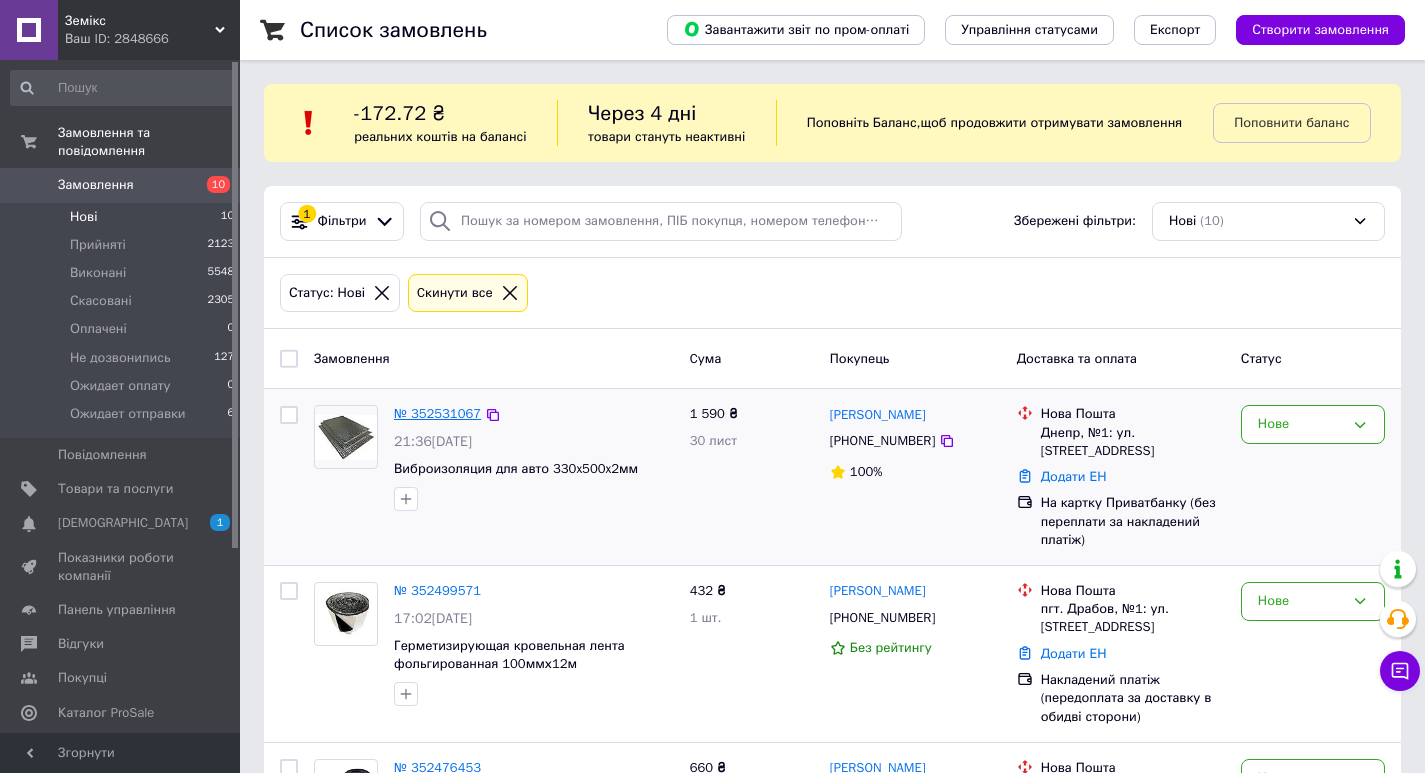click on "№ 352531067" at bounding box center (437, 413) 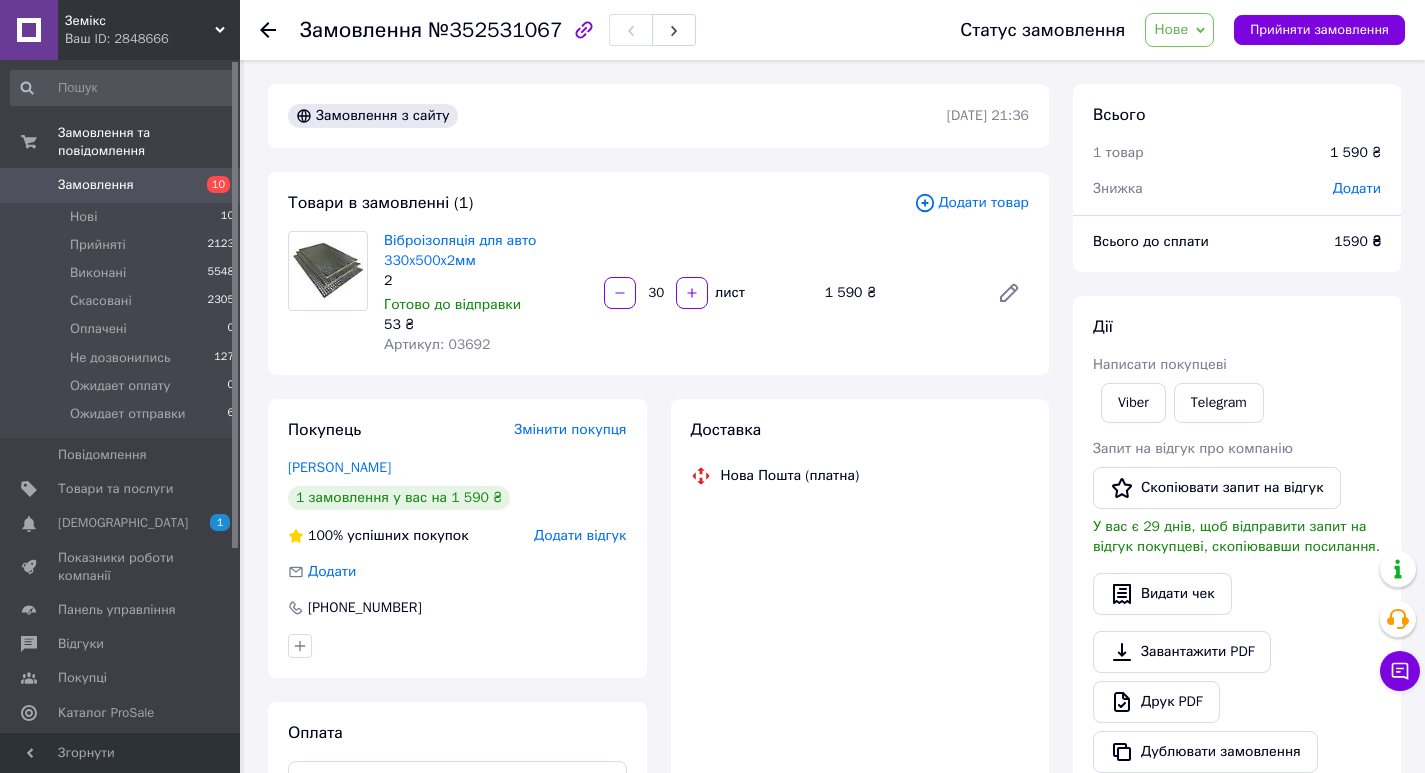 scroll, scrollTop: 200, scrollLeft: 0, axis: vertical 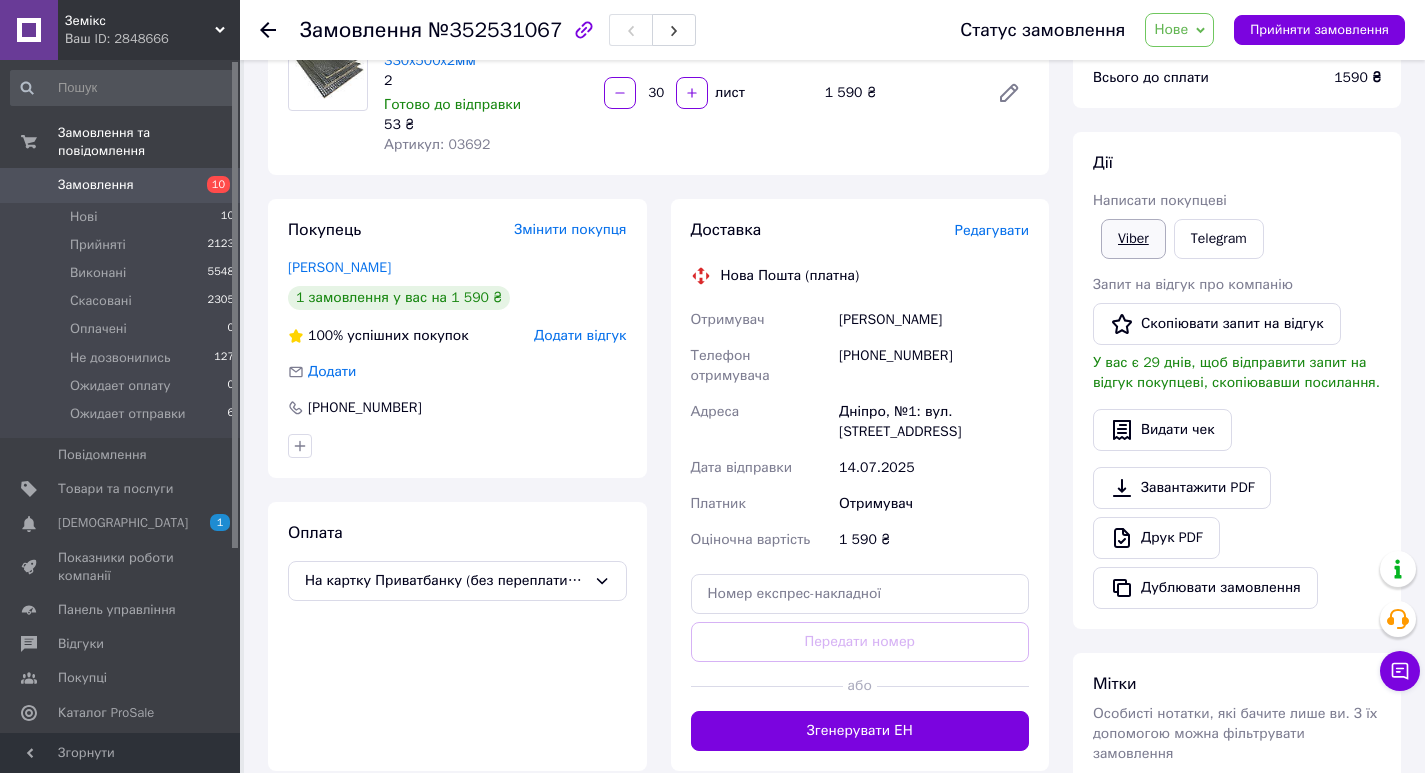 click on "Viber" at bounding box center (1133, 239) 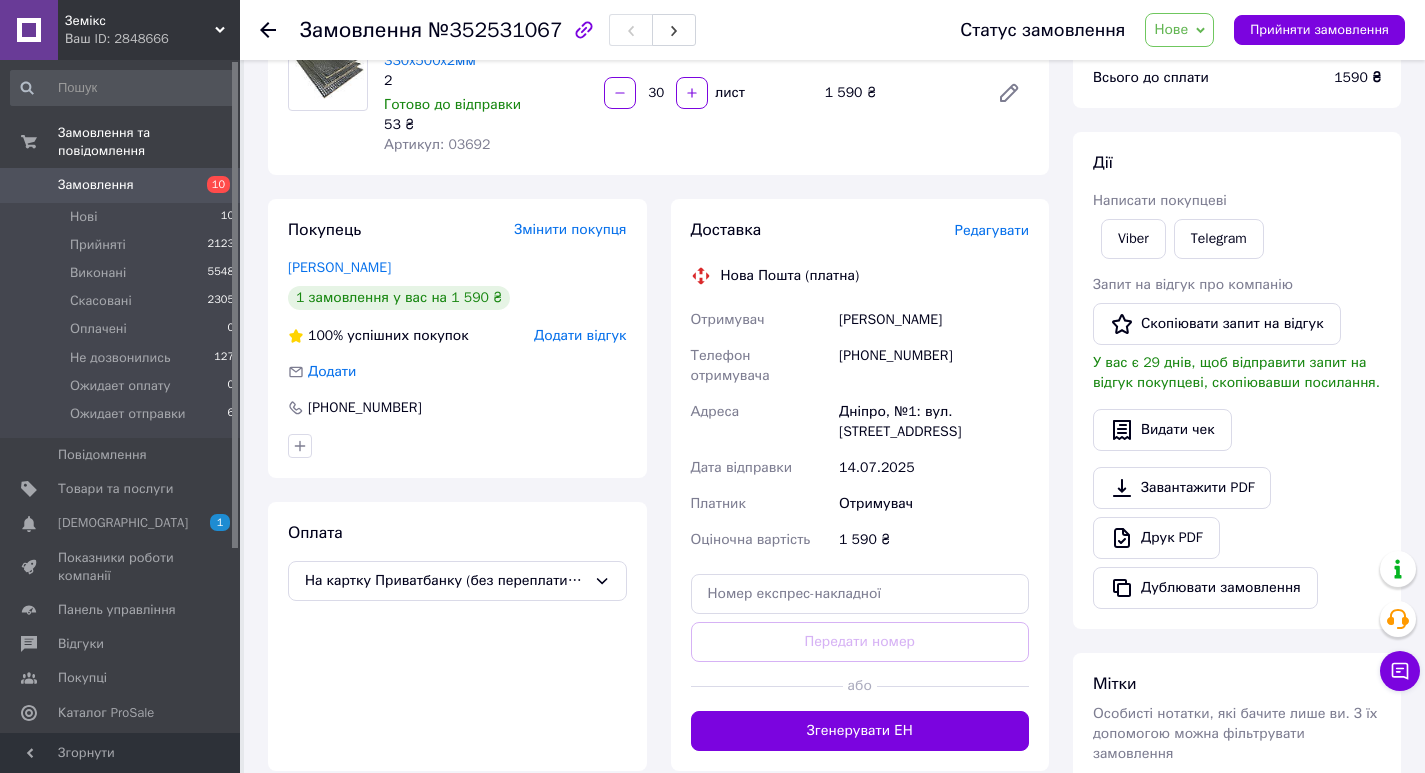 click on "№352531067" at bounding box center (495, 30) 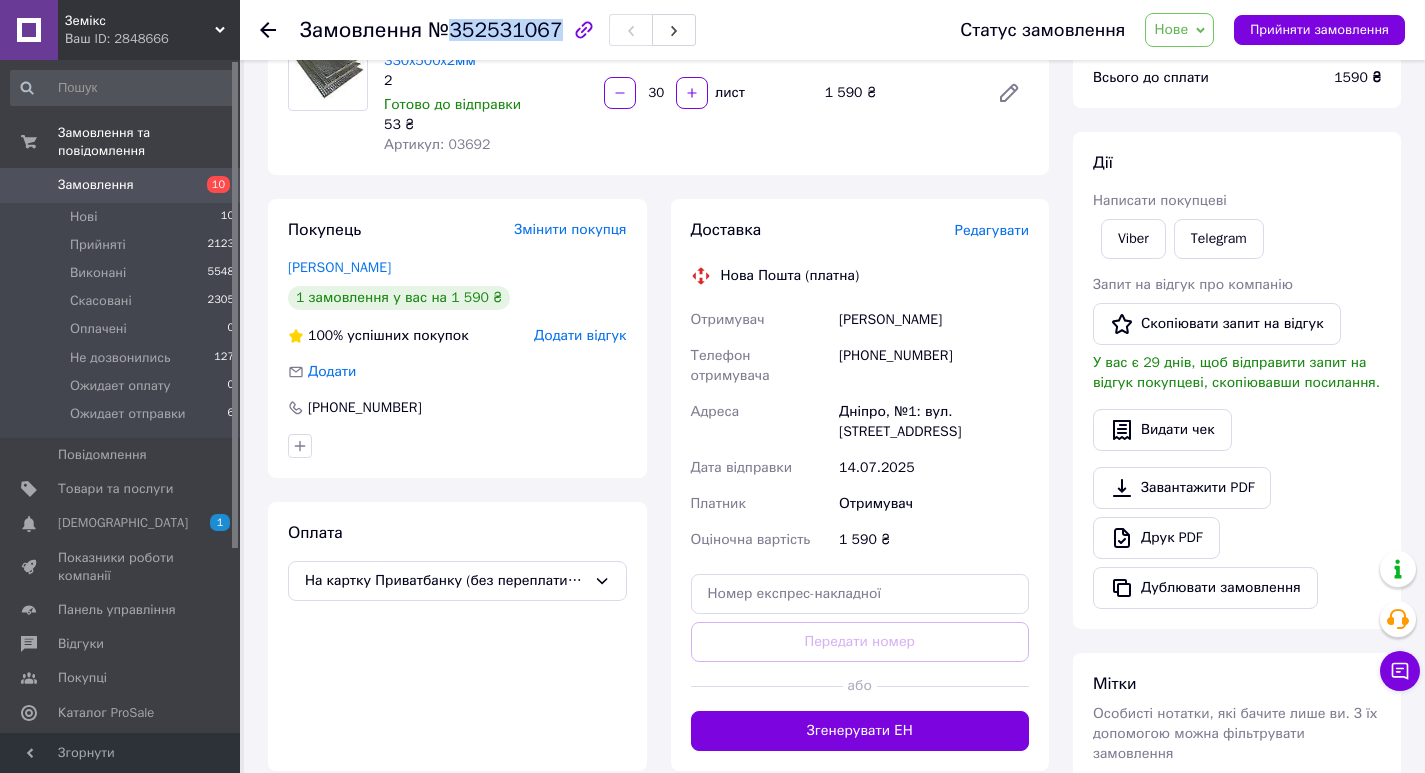 click on "№352531067" at bounding box center [495, 30] 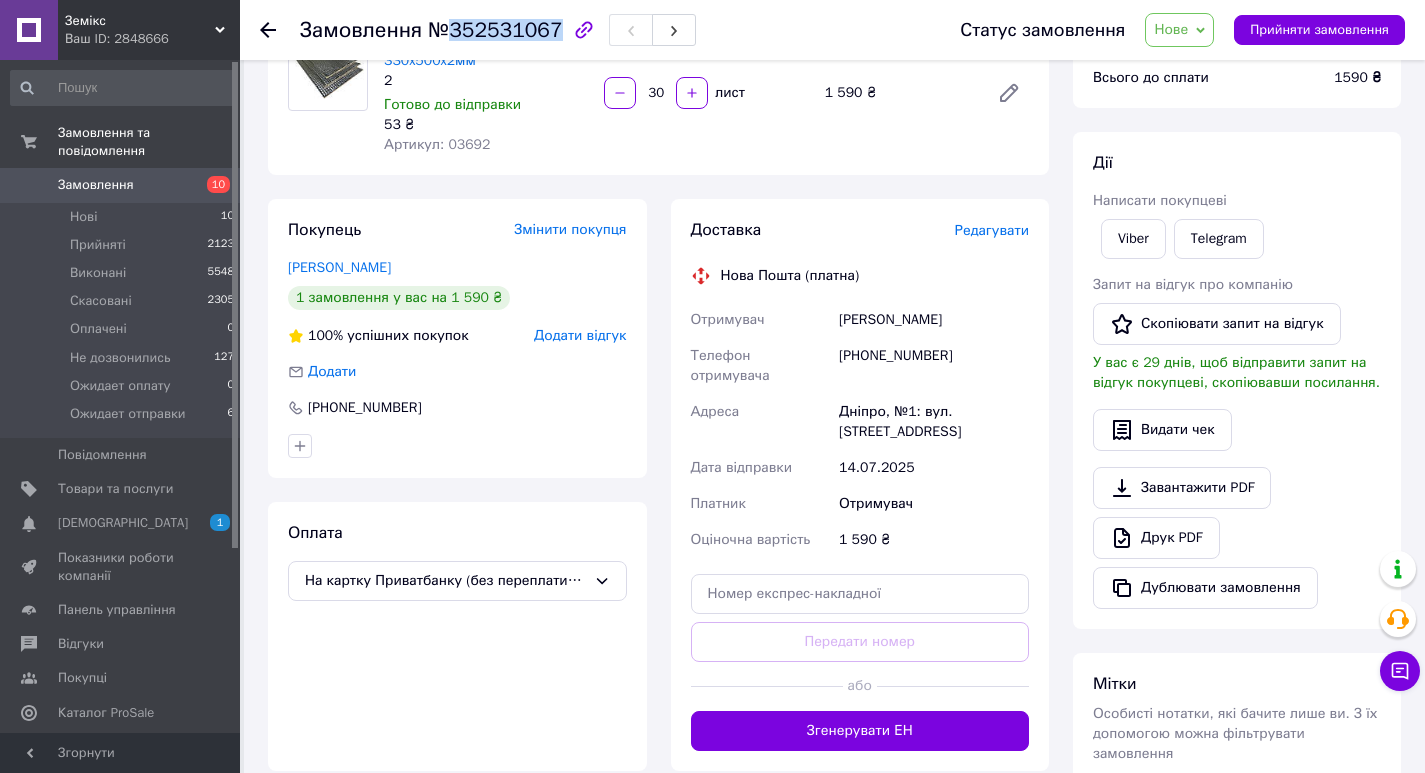 scroll, scrollTop: 0, scrollLeft: 0, axis: both 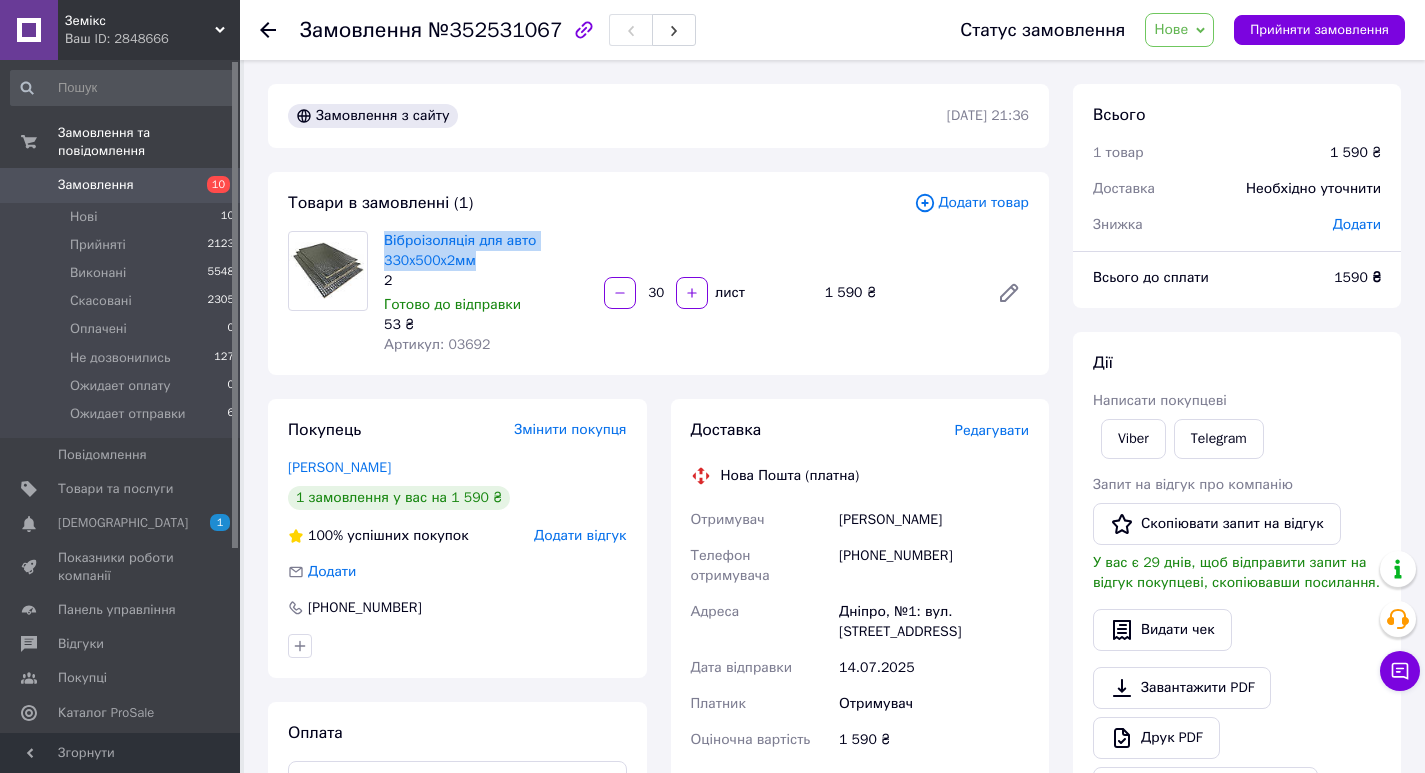 drag, startPoint x: 485, startPoint y: 266, endPoint x: 381, endPoint y: 243, distance: 106.51291 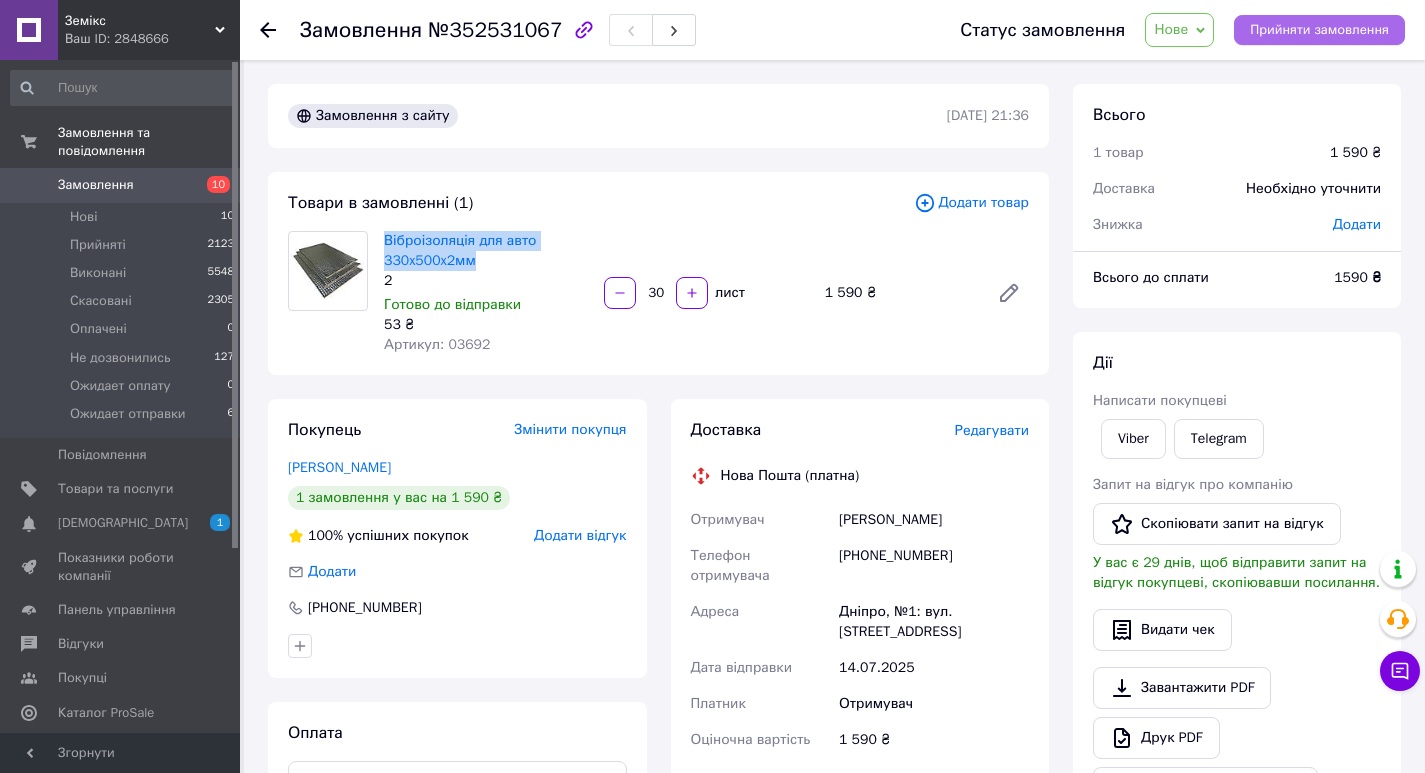 click on "Прийняти замовлення" at bounding box center [1319, 30] 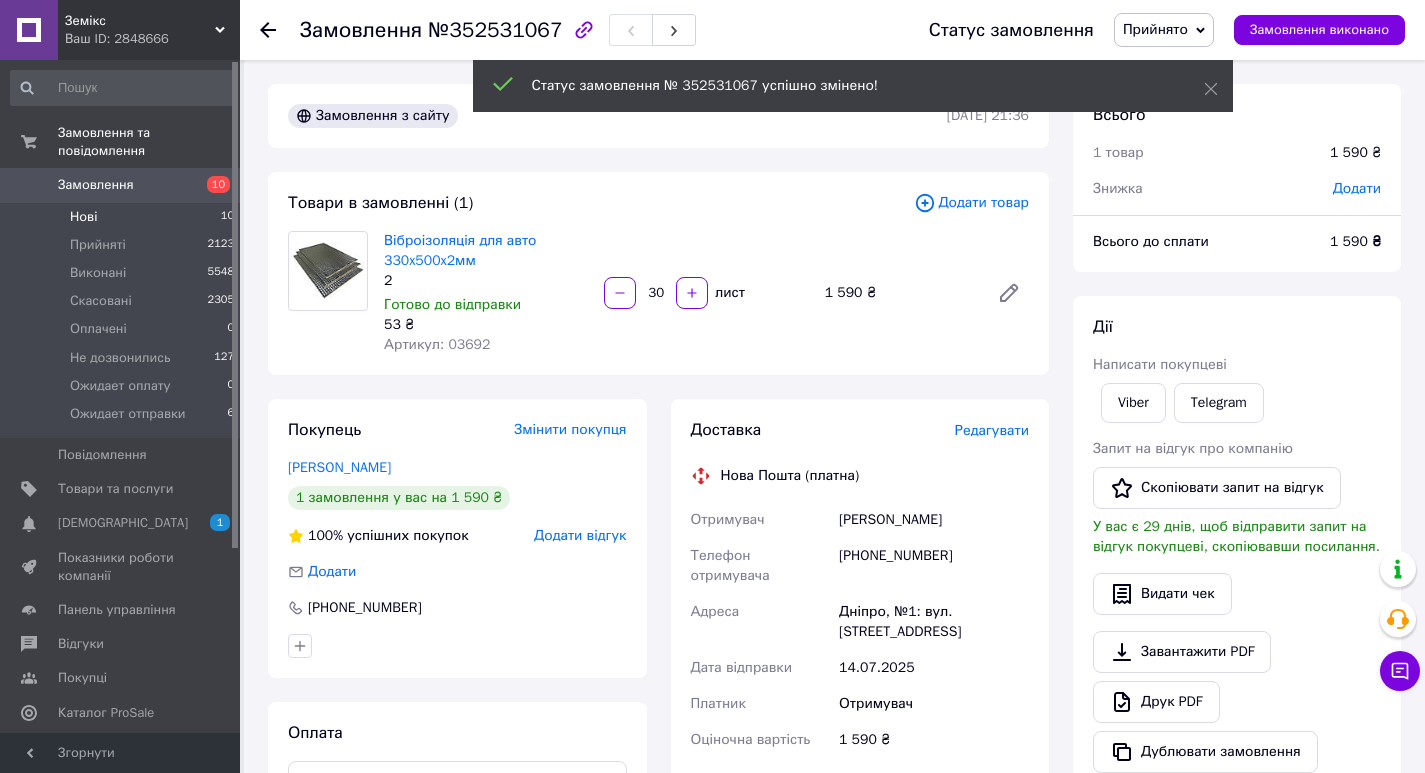 click on "Нові 10" at bounding box center [123, 217] 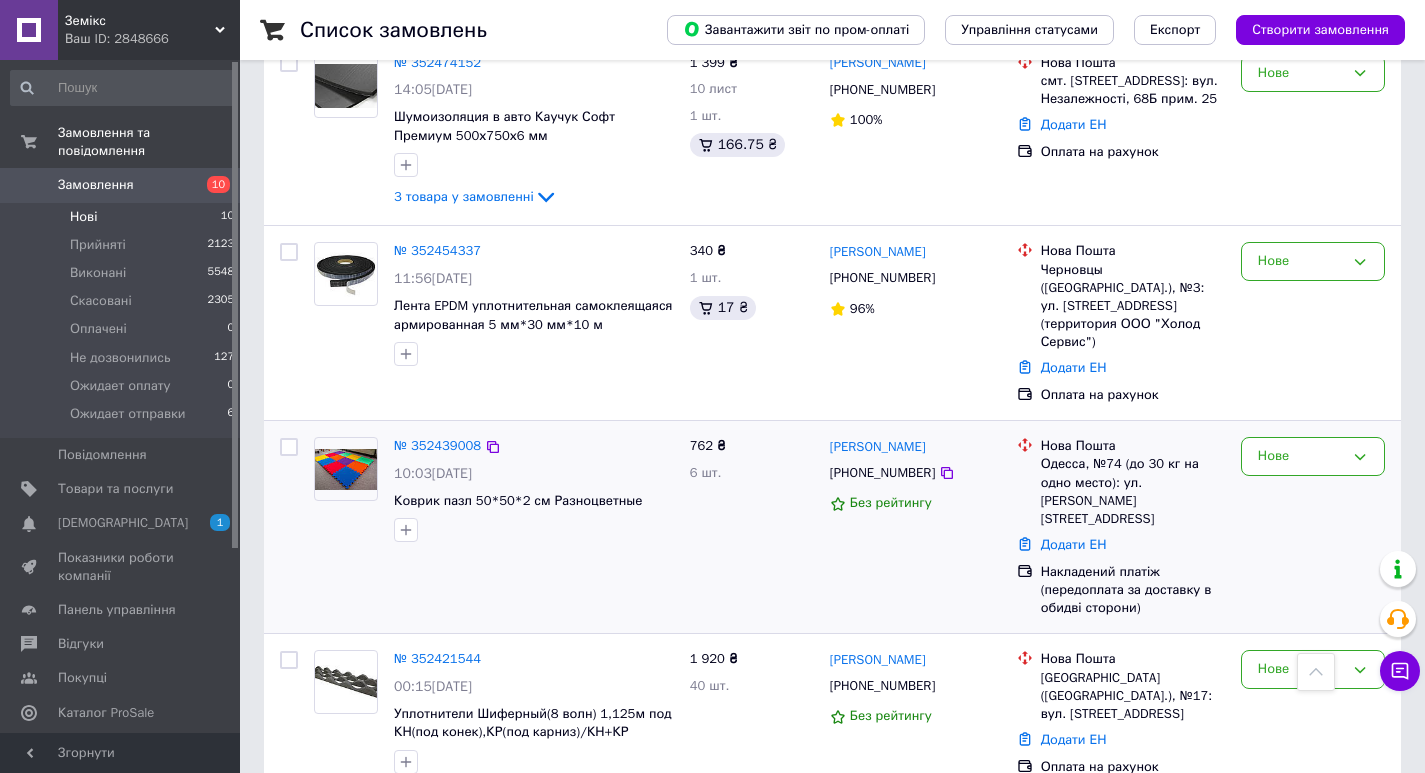 scroll, scrollTop: 1000, scrollLeft: 0, axis: vertical 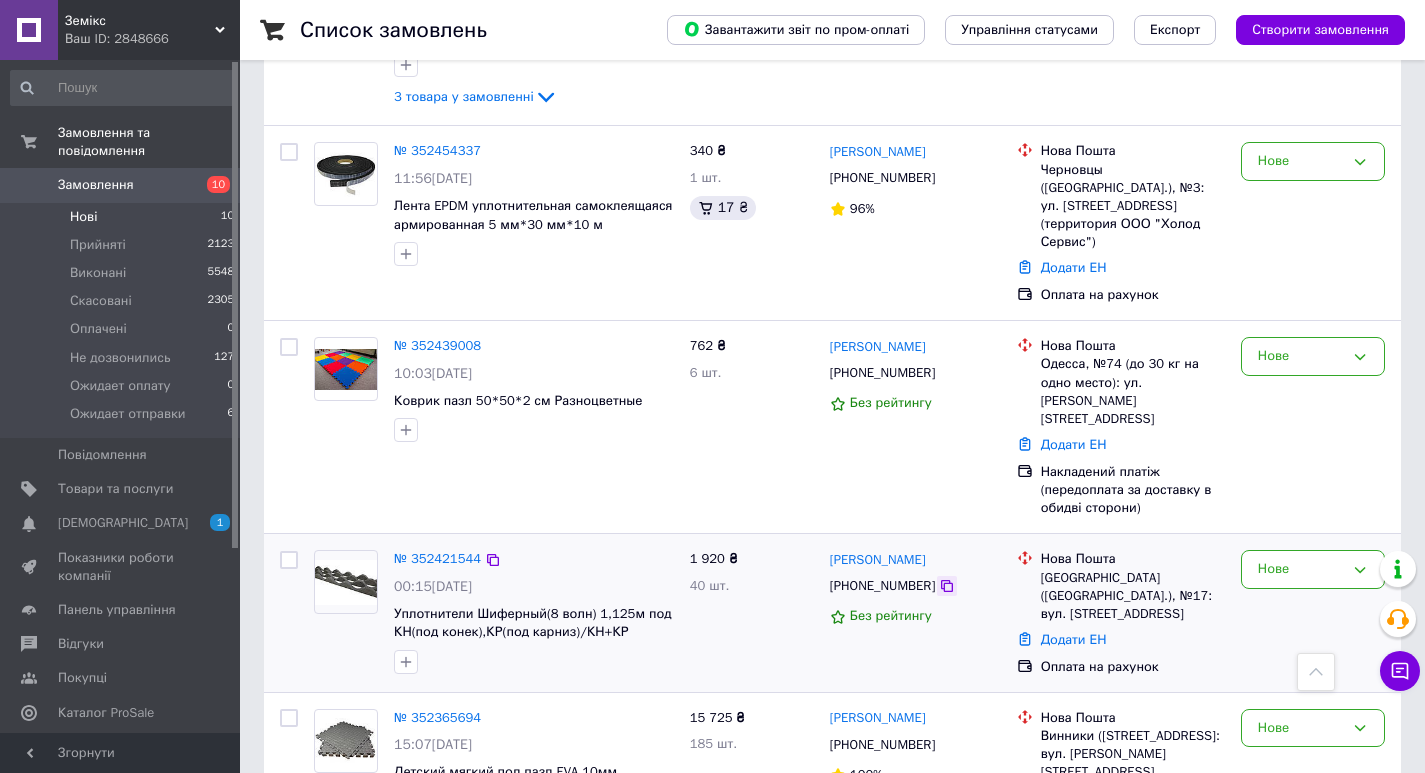 click 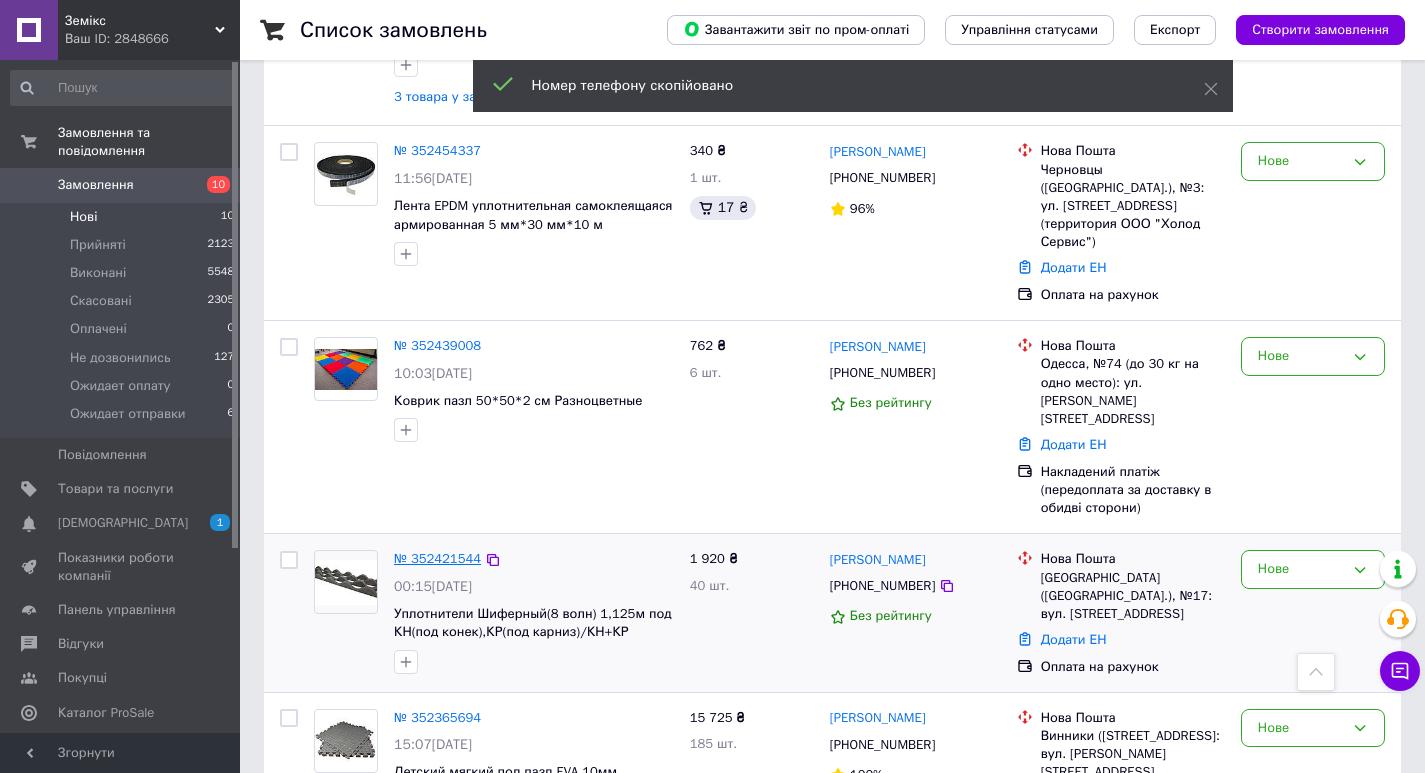 click on "№ 352421544" at bounding box center [437, 558] 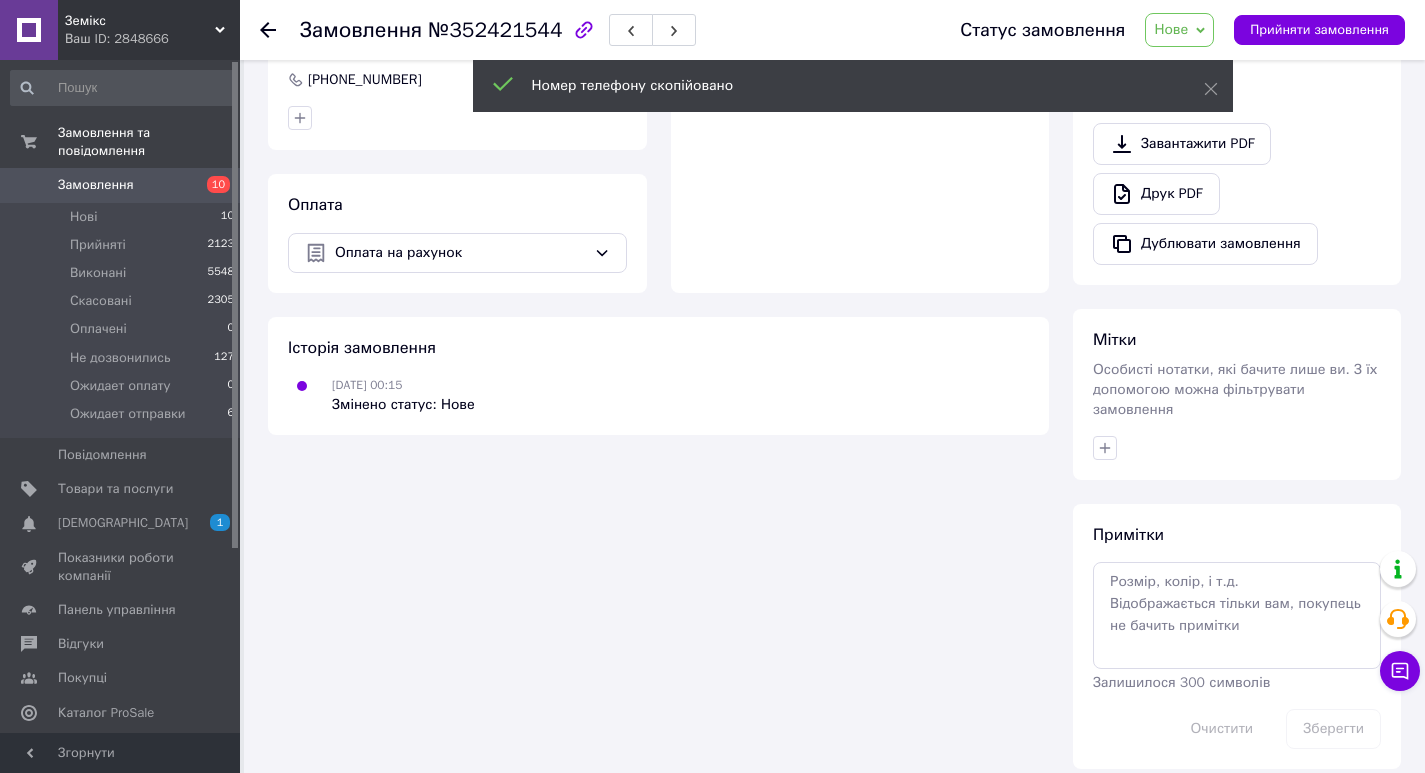 scroll, scrollTop: 544, scrollLeft: 0, axis: vertical 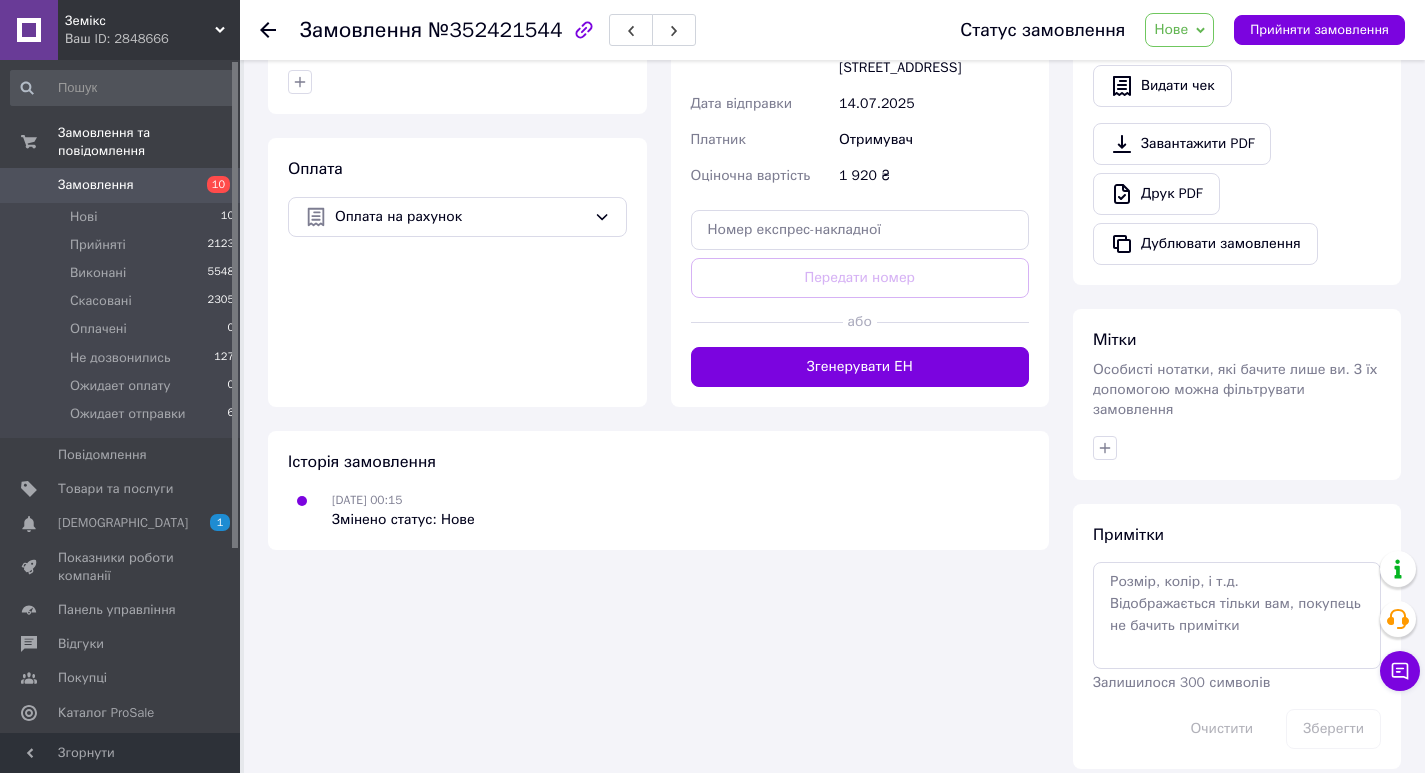 click on "№352421544" at bounding box center (495, 30) 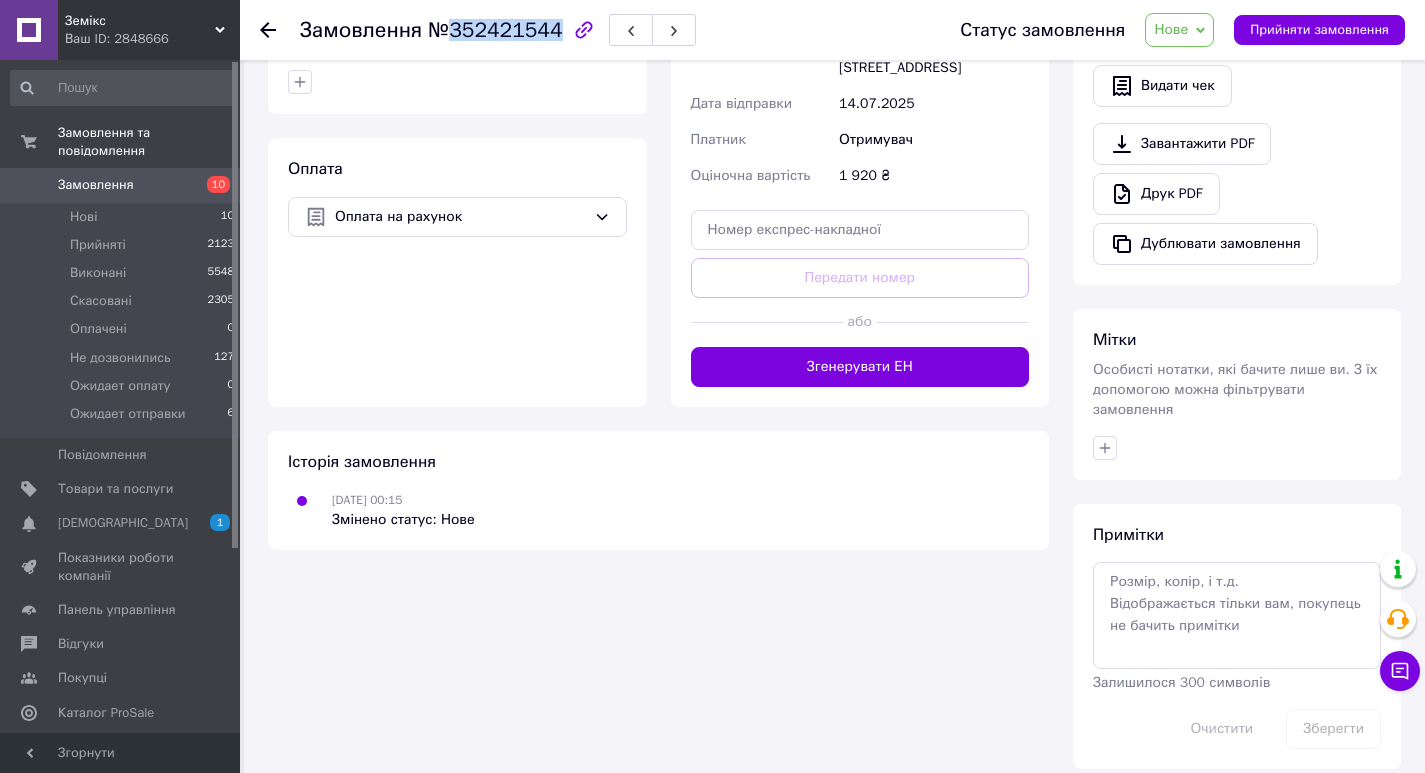 click on "№352421544" at bounding box center (495, 30) 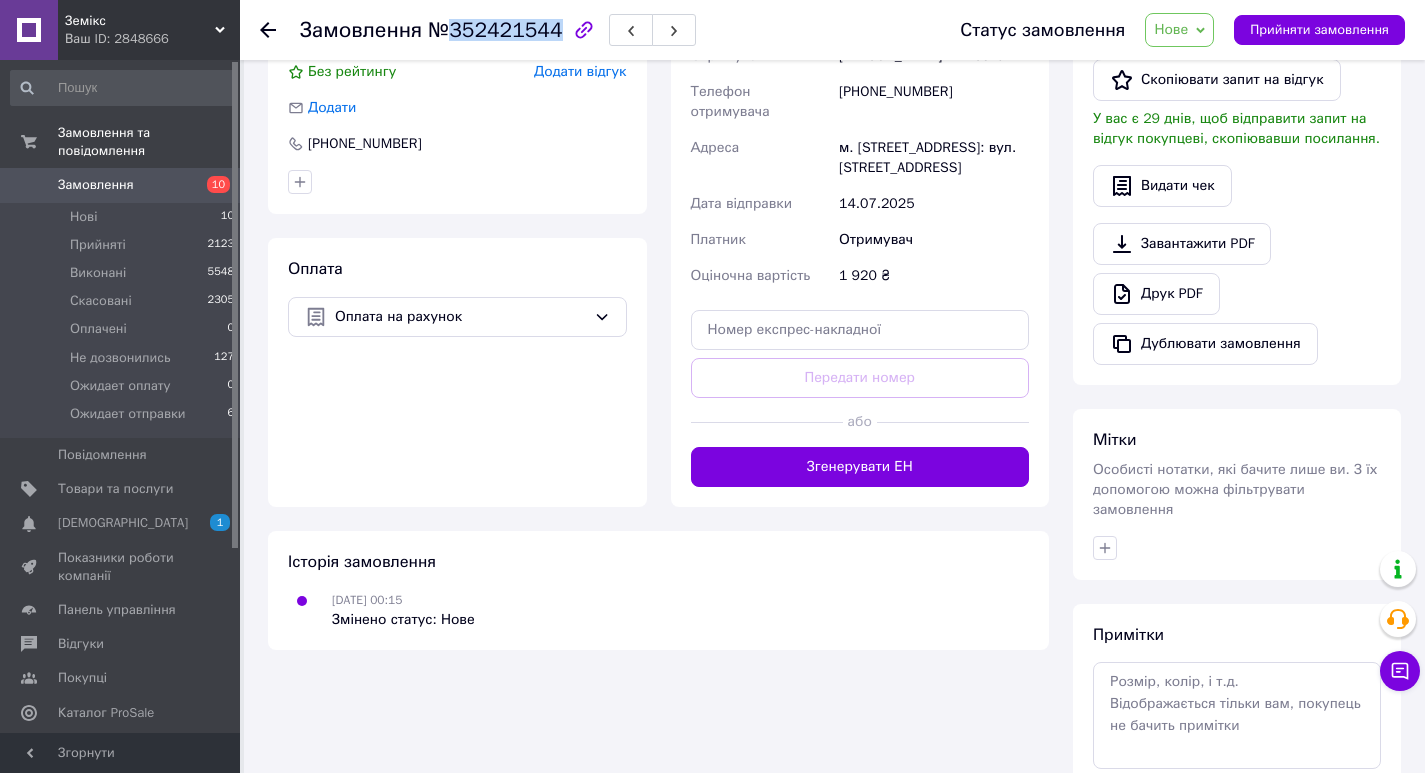 scroll, scrollTop: 0, scrollLeft: 0, axis: both 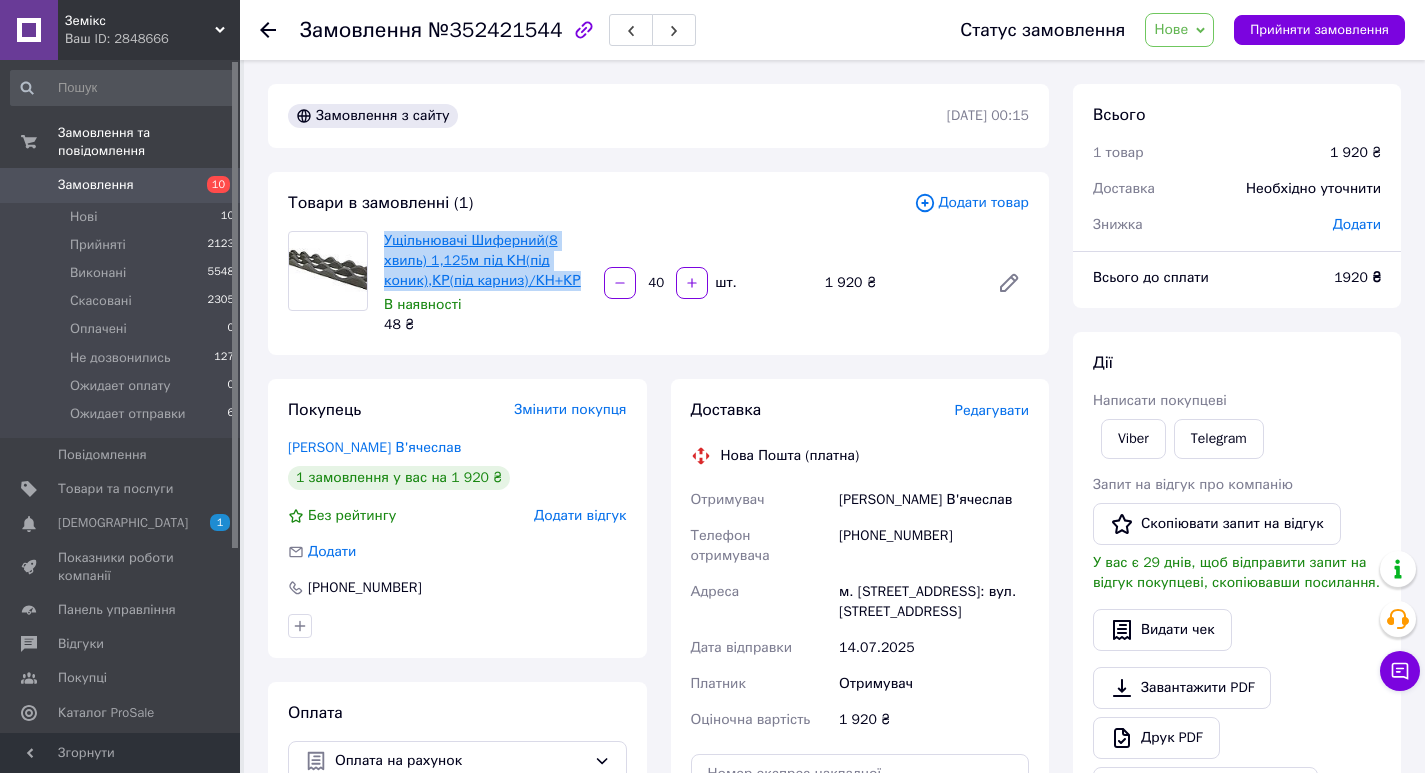 drag, startPoint x: 572, startPoint y: 276, endPoint x: 386, endPoint y: 241, distance: 189.26436 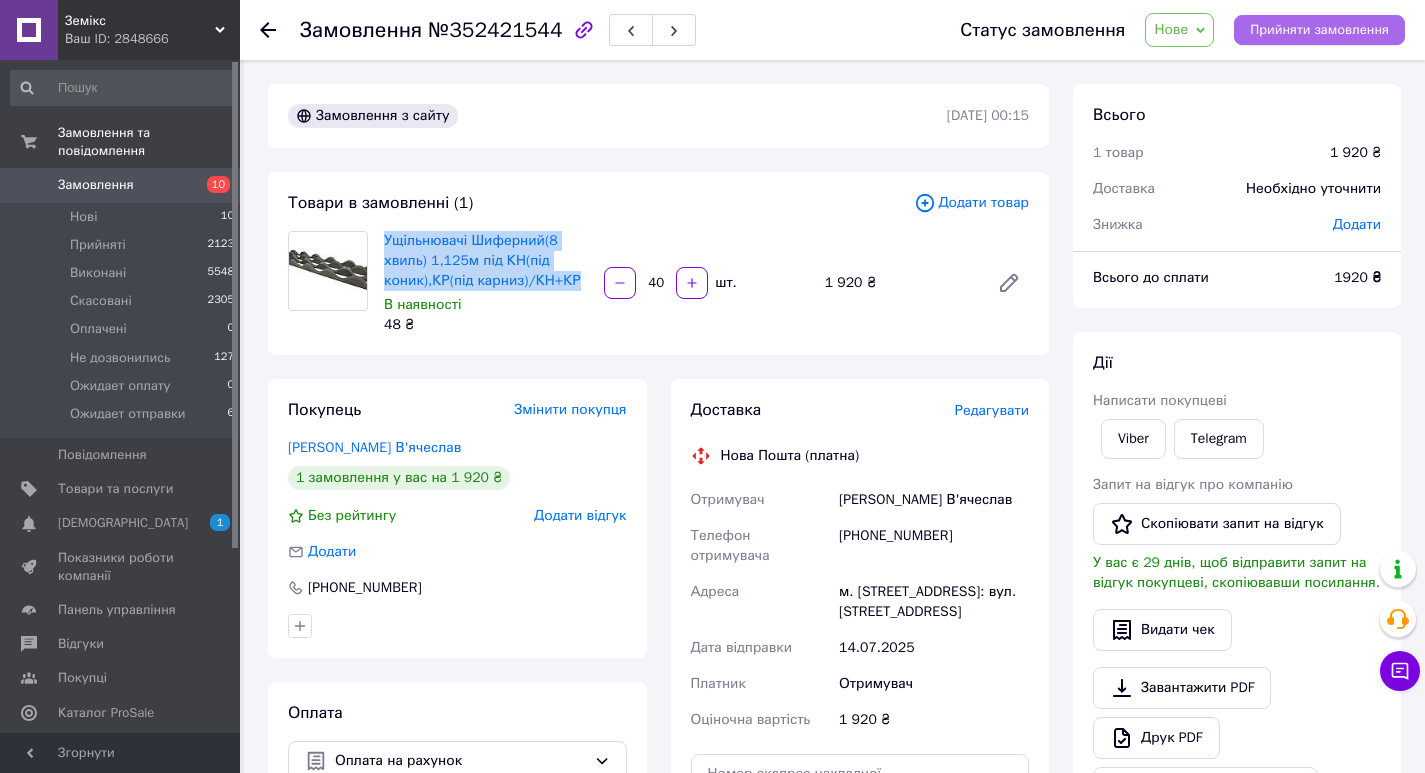 click on "Прийняти замовлення" at bounding box center (1319, 30) 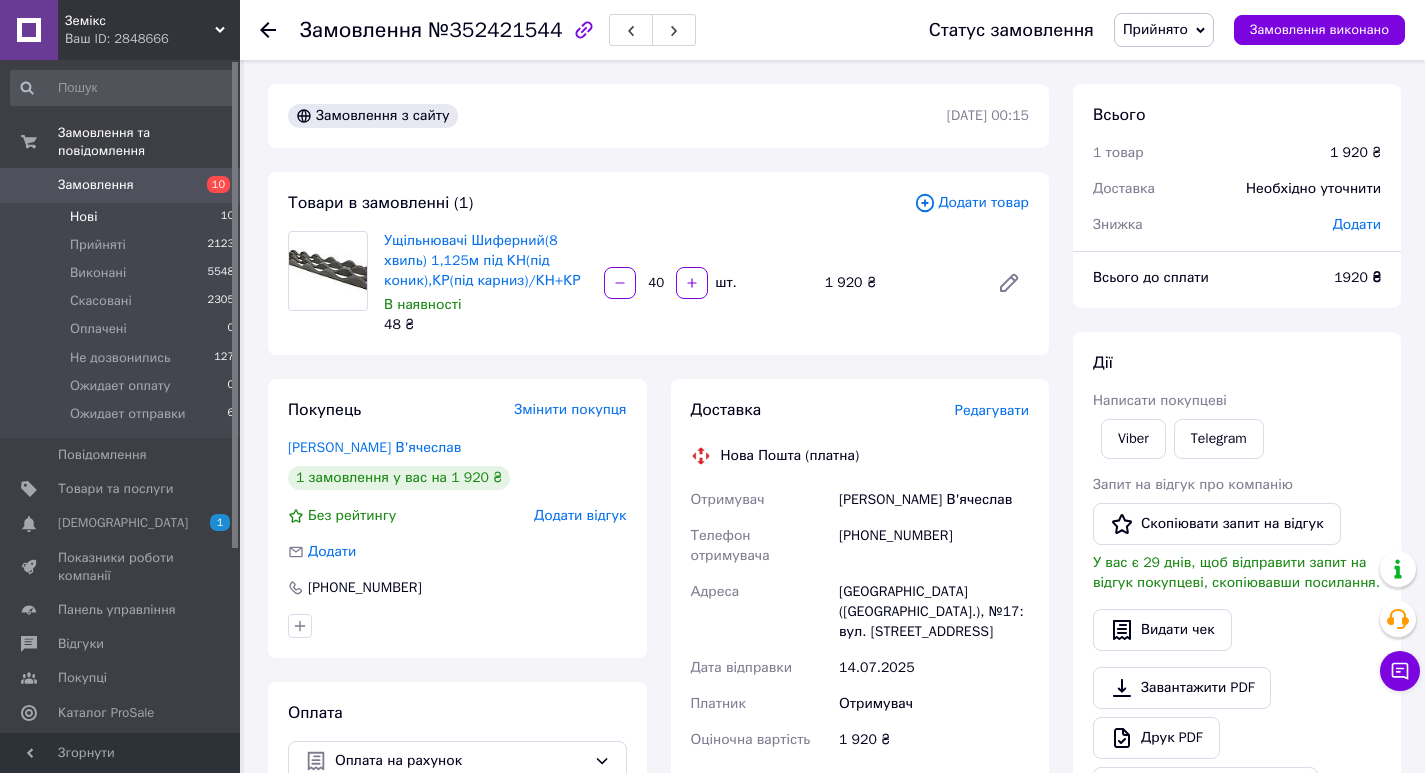 click on "Нові 10" at bounding box center [123, 217] 